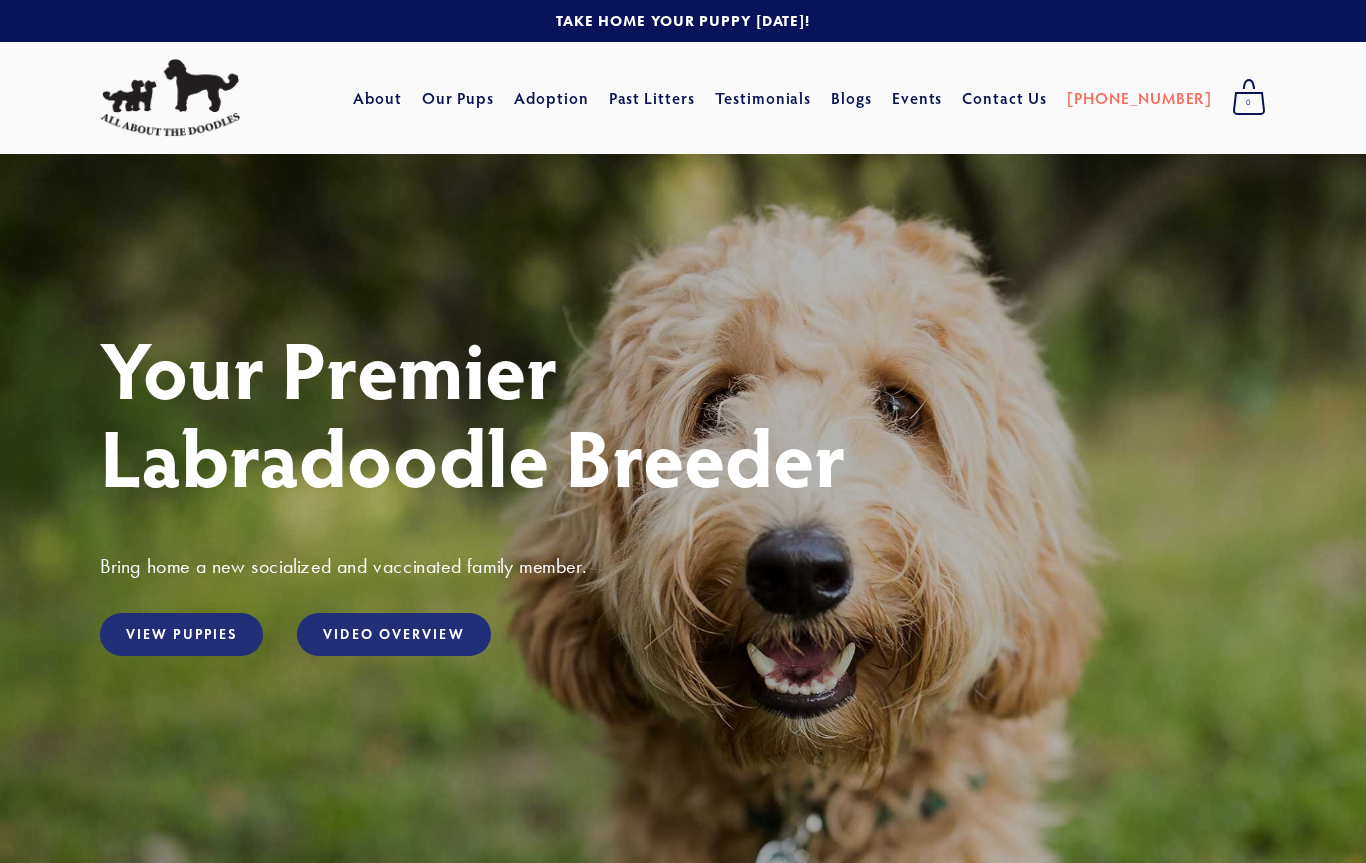 scroll, scrollTop: 0, scrollLeft: 0, axis: both 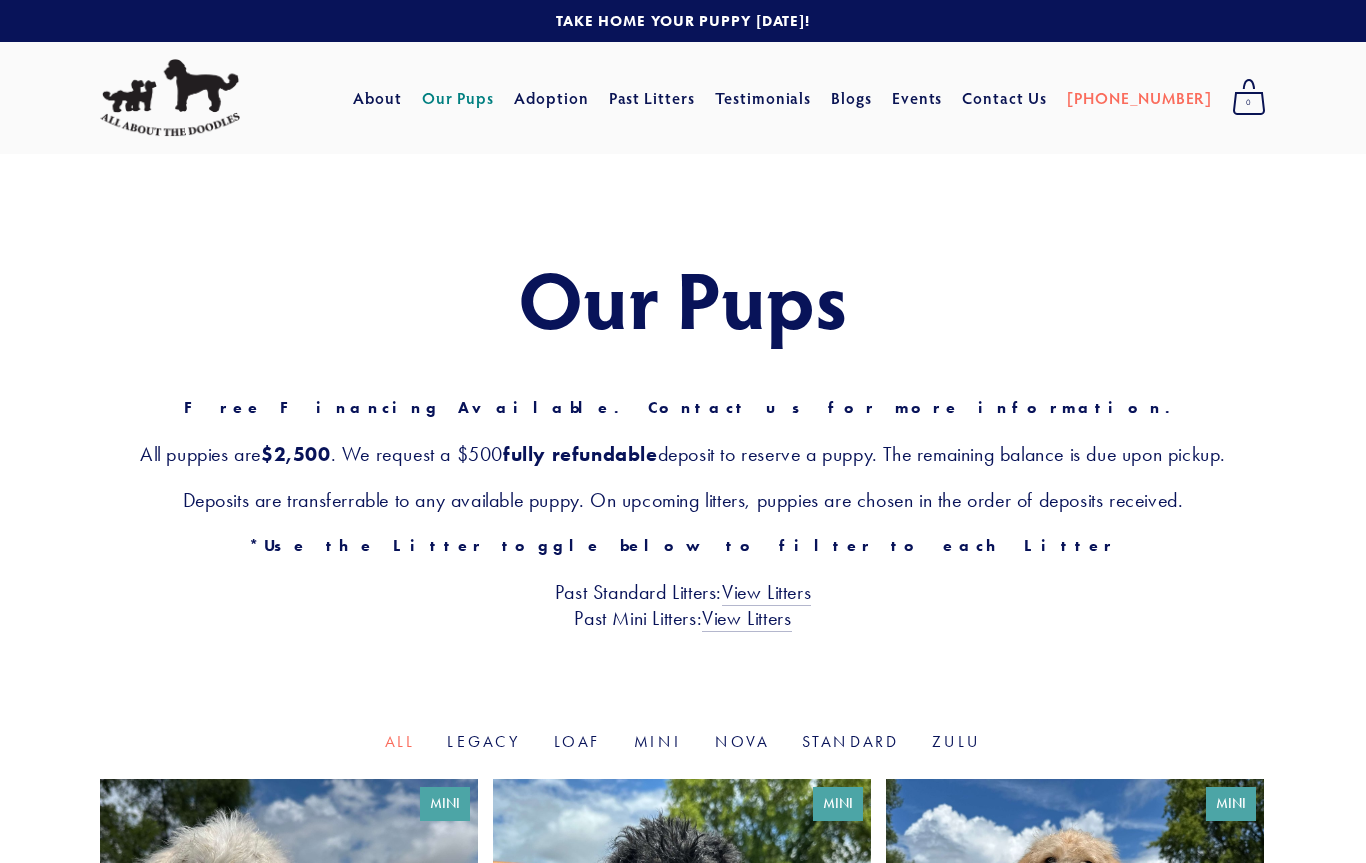 click on "Contact Us" at bounding box center [1004, 98] 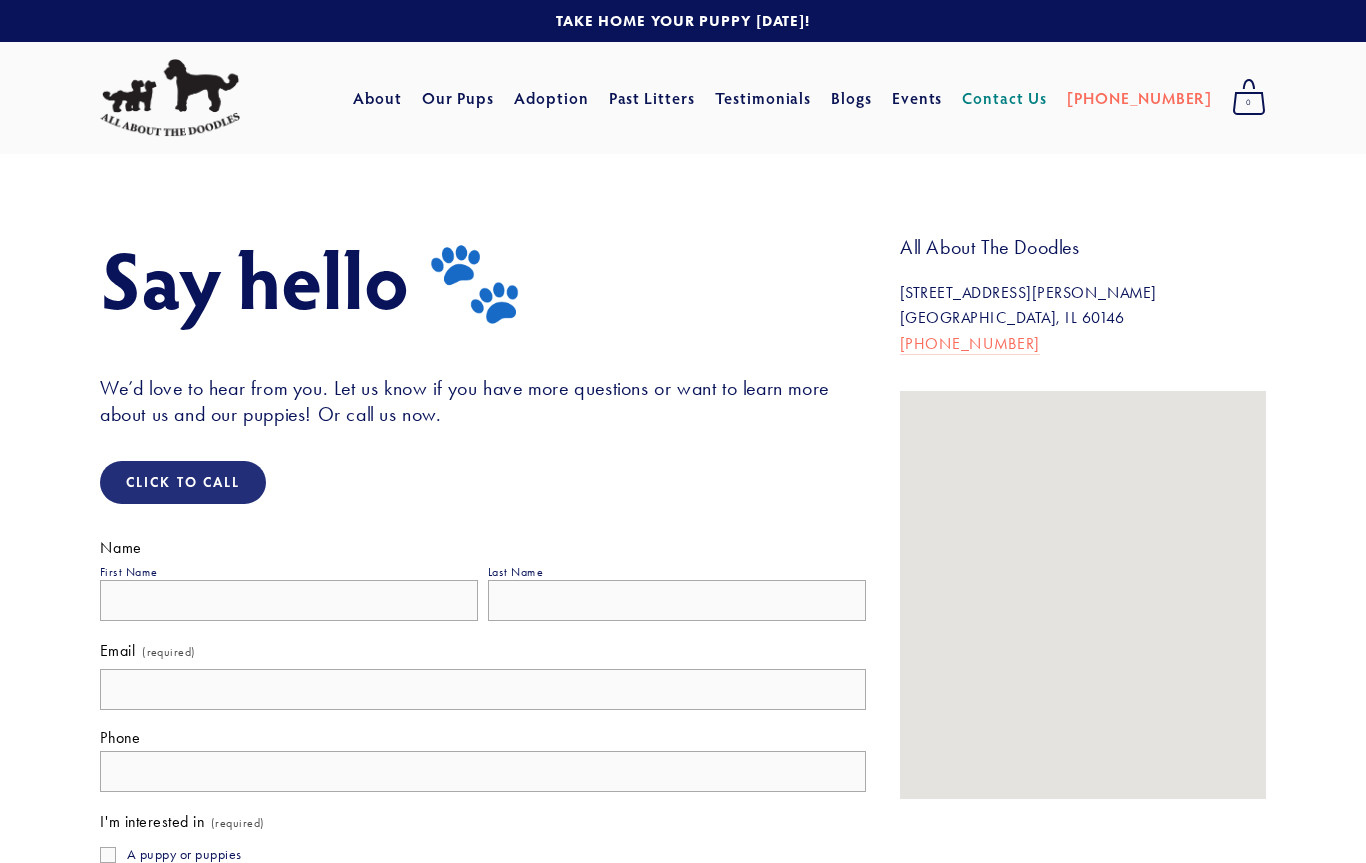 scroll, scrollTop: 0, scrollLeft: 0, axis: both 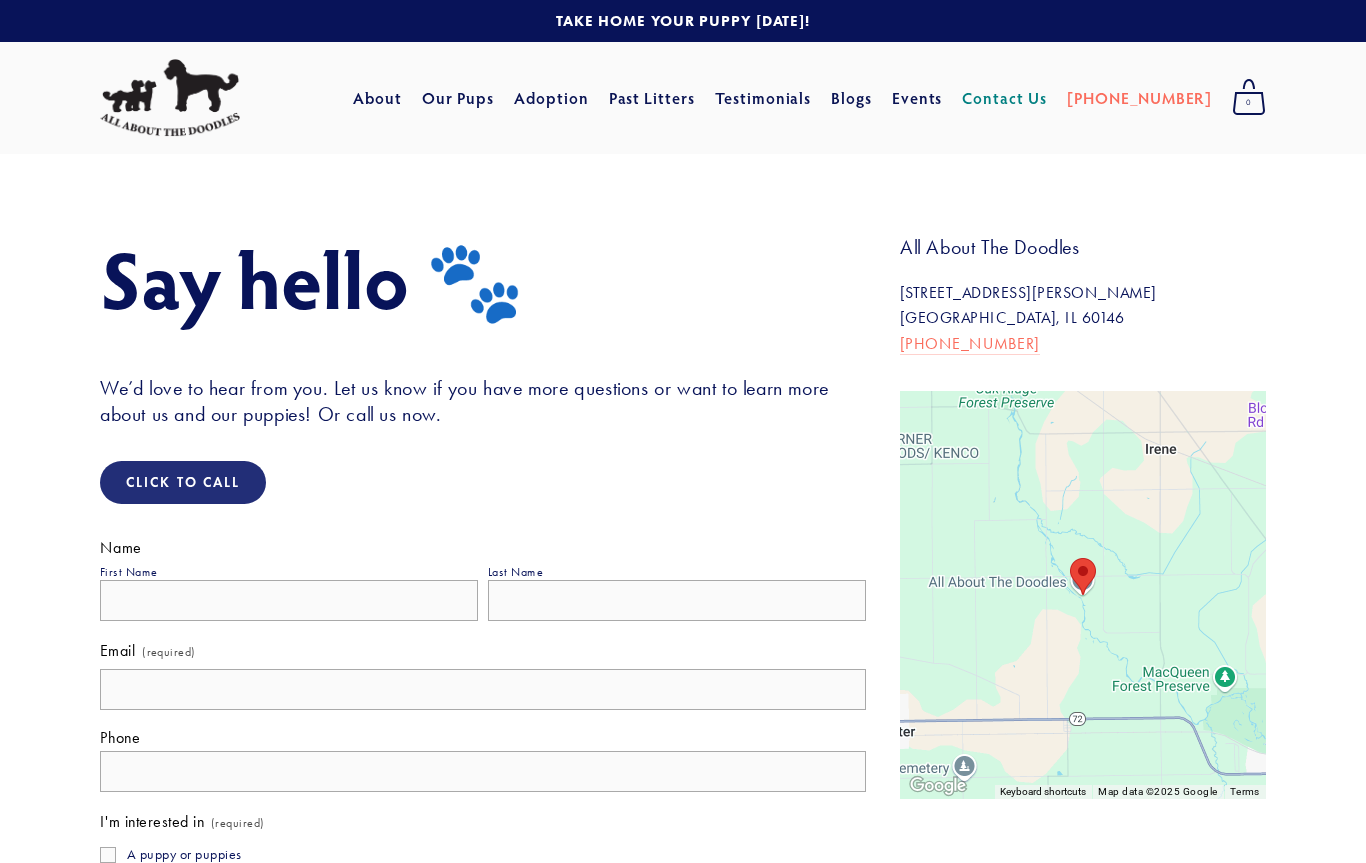 click on "Our Pups" at bounding box center (458, 98) 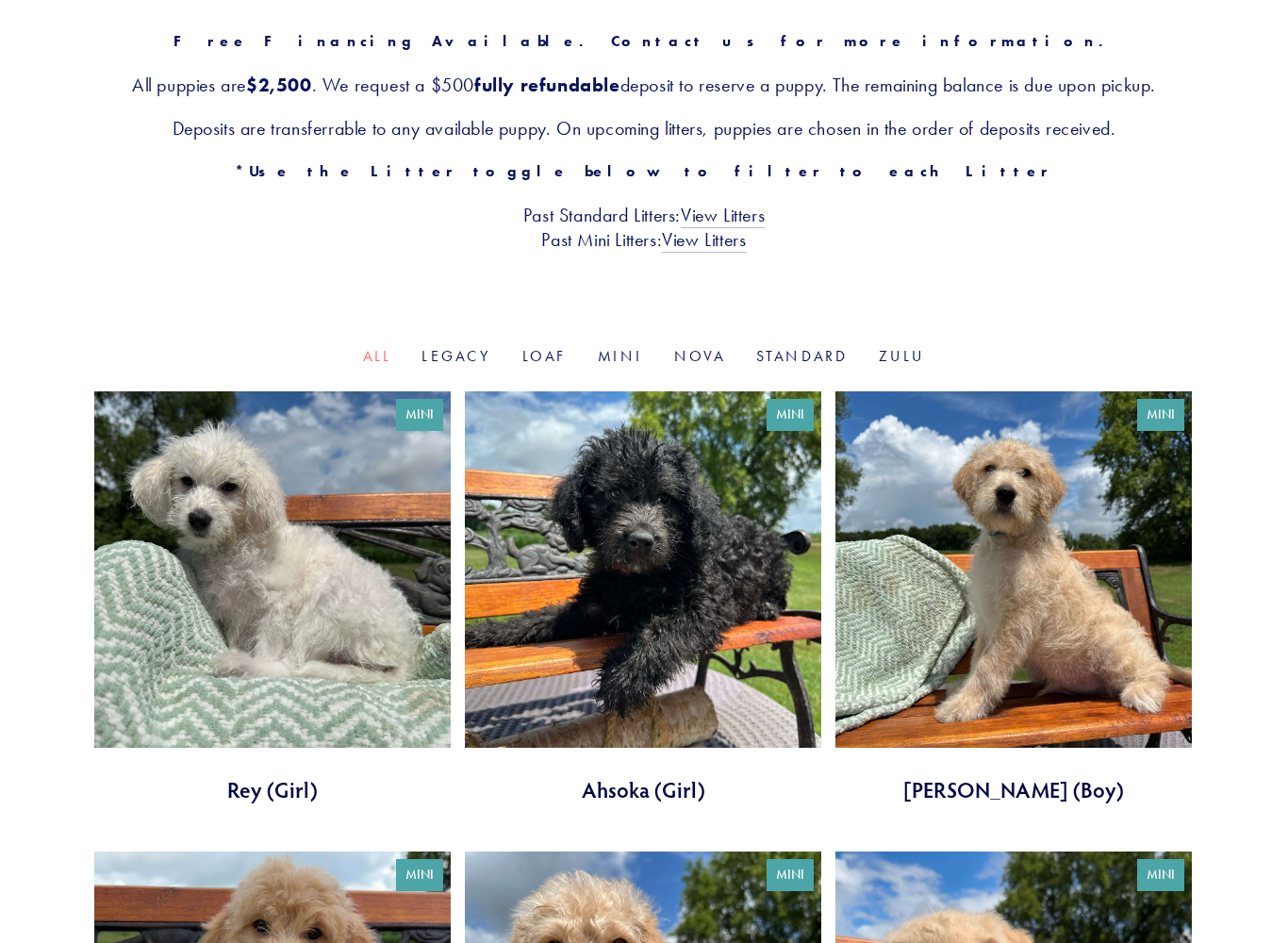 scroll, scrollTop: 345, scrollLeft: 0, axis: vertical 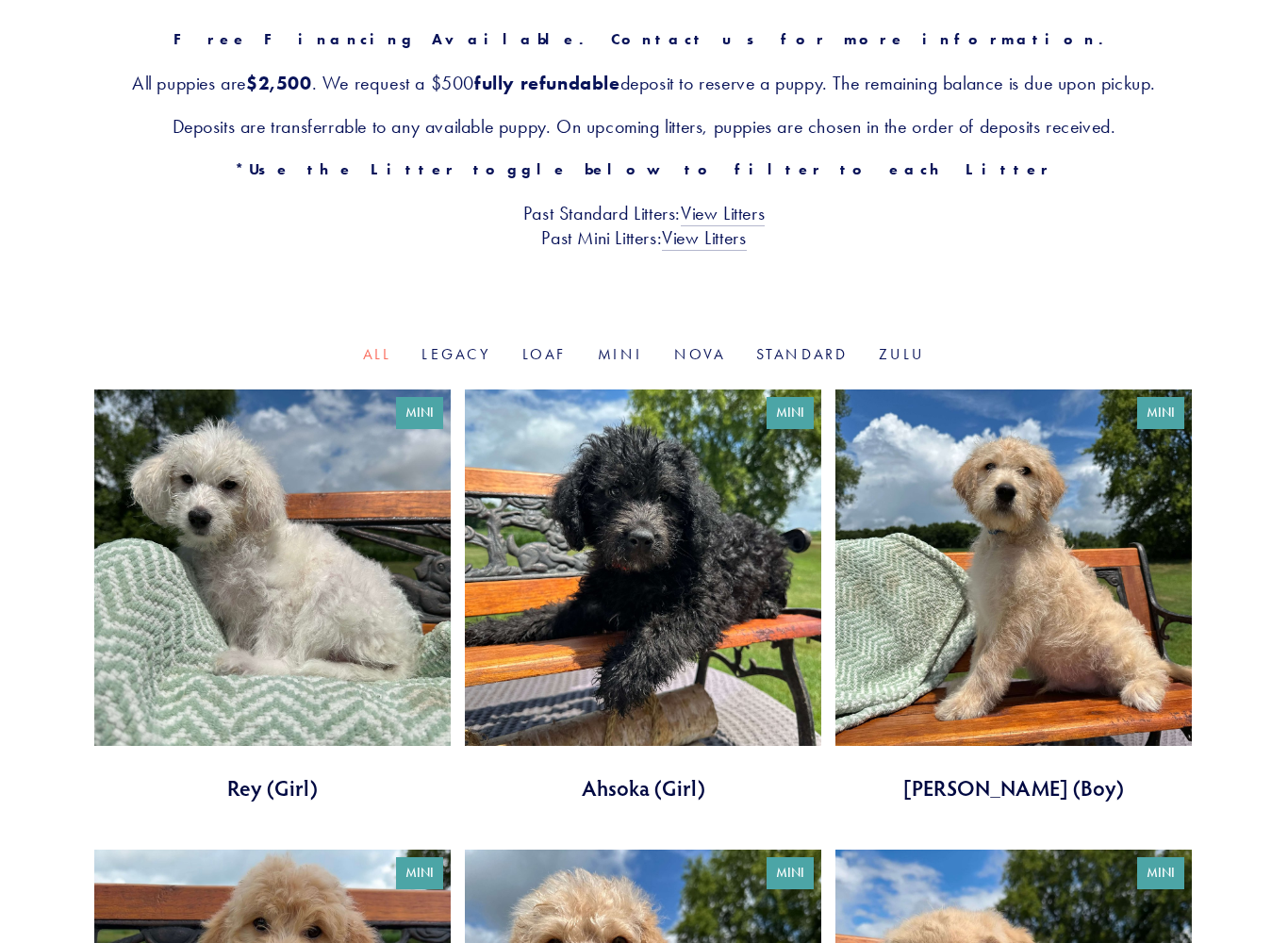 click on "Standard" at bounding box center (802, 354) 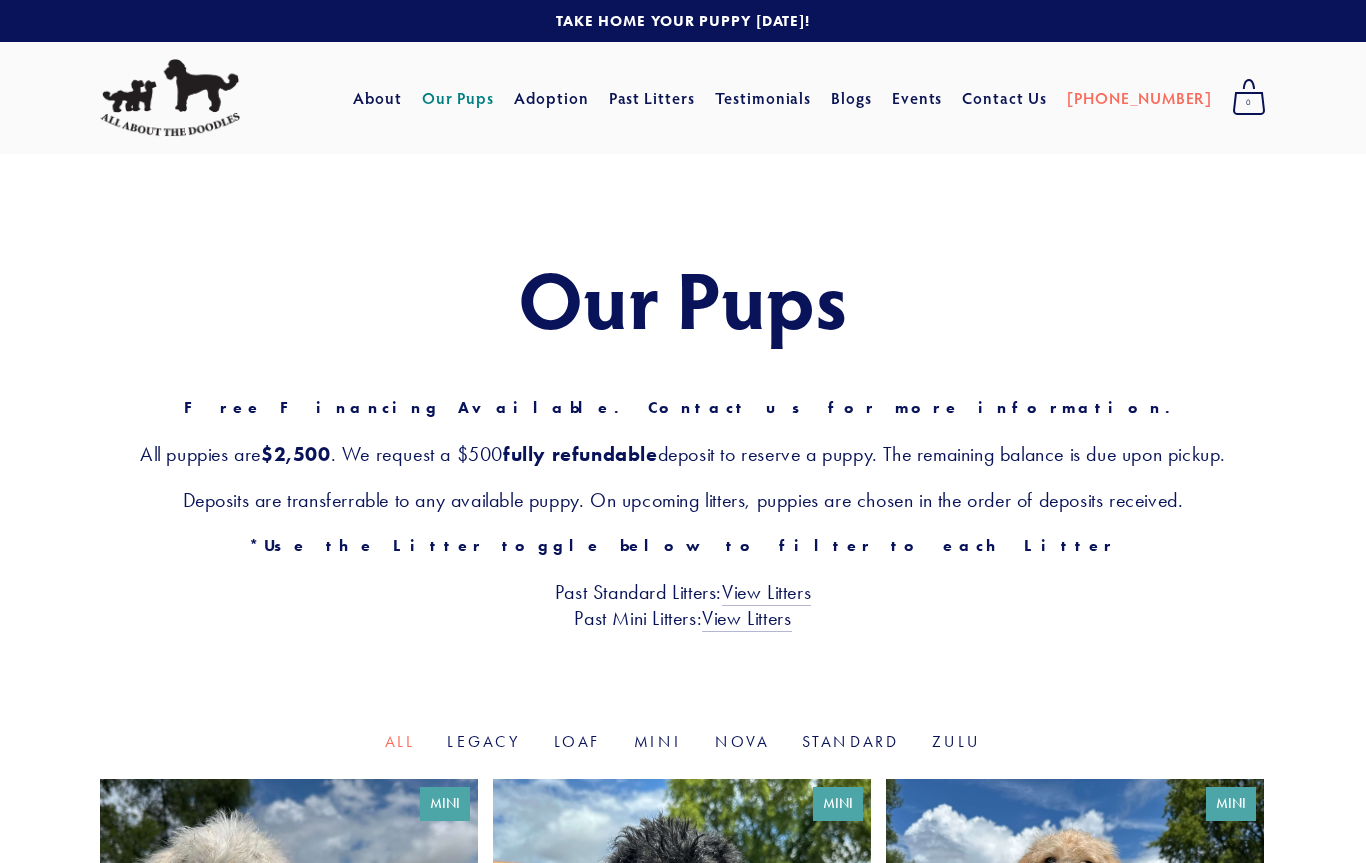 scroll, scrollTop: 422, scrollLeft: 0, axis: vertical 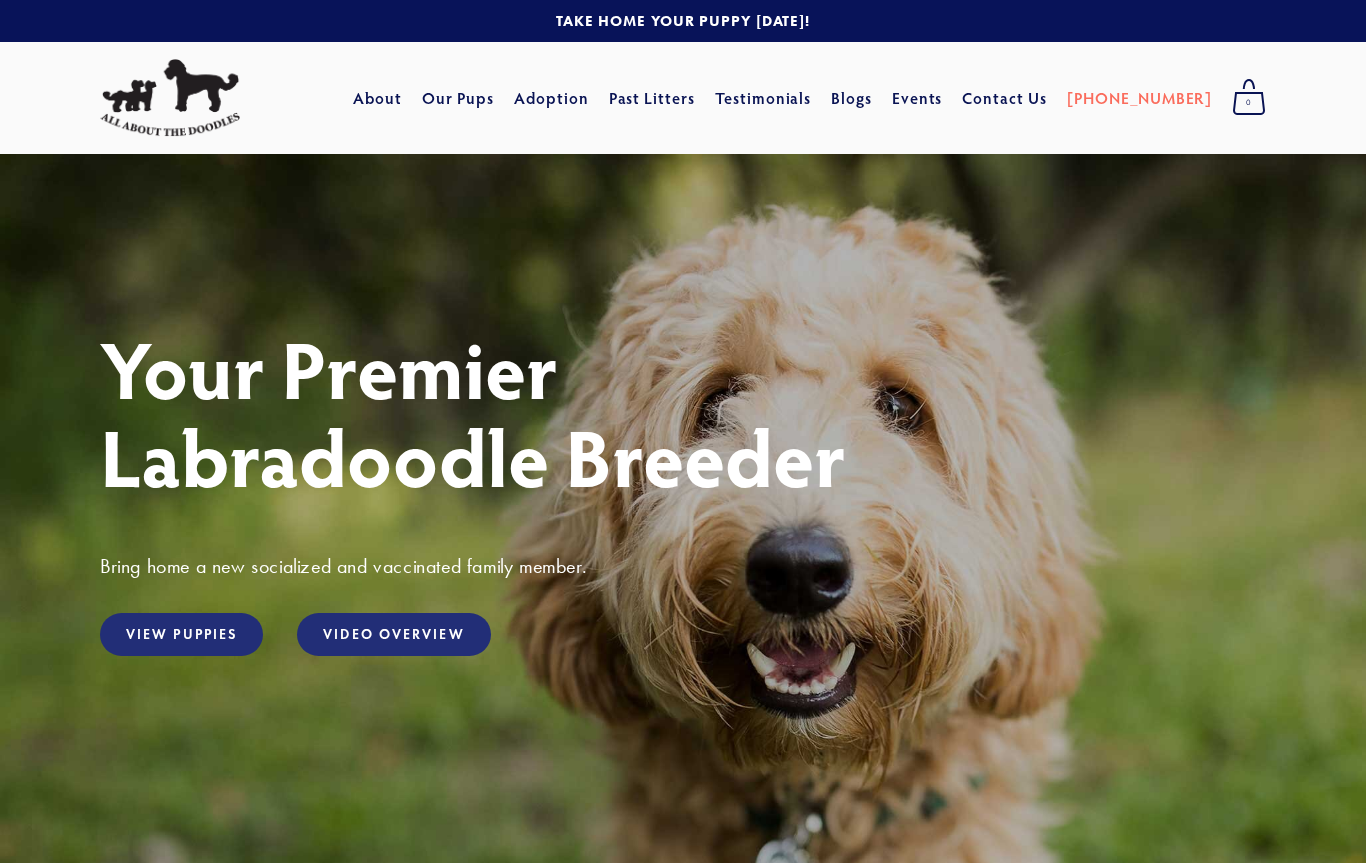 click on "View Puppies" at bounding box center (181, 634) 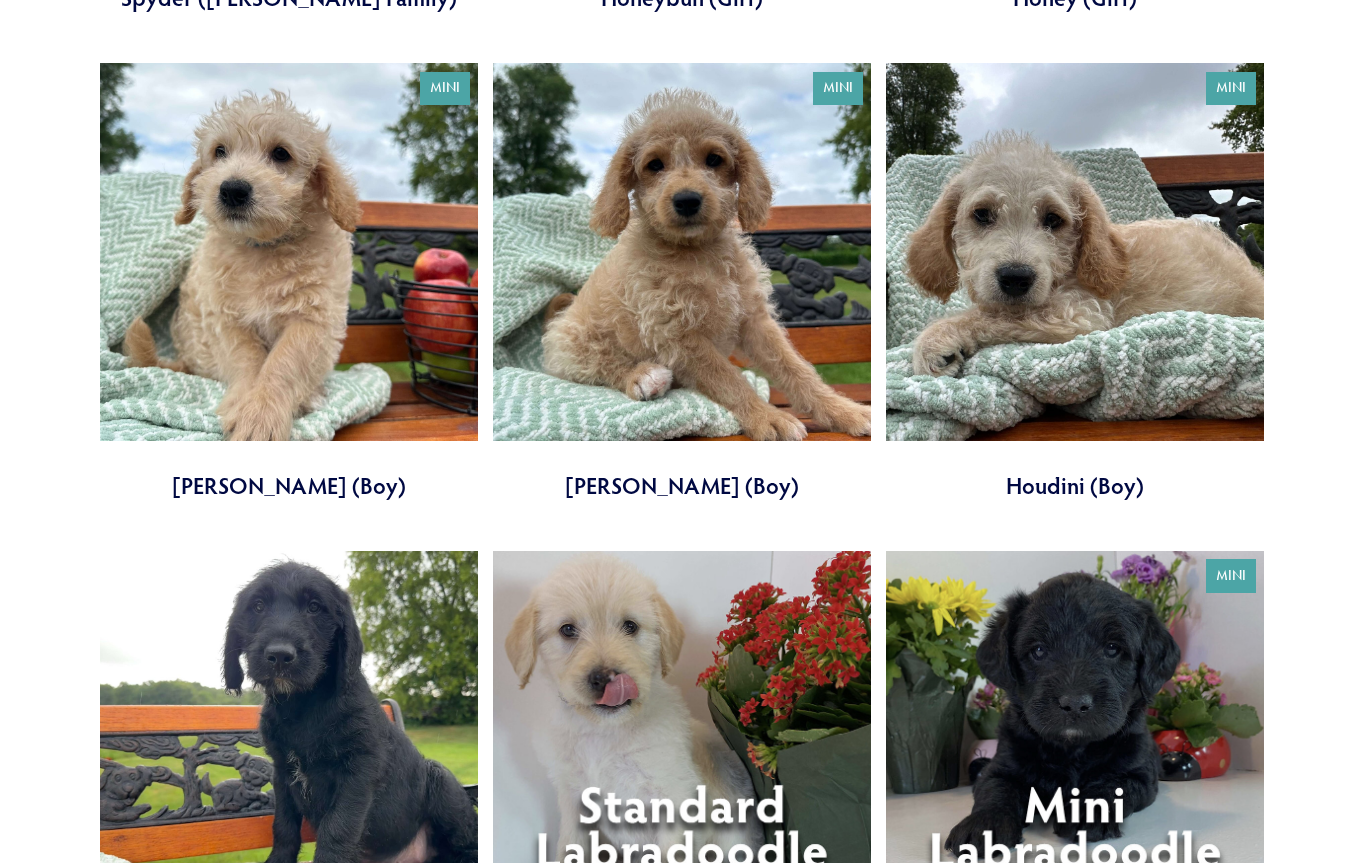 scroll, scrollTop: 2178, scrollLeft: 0, axis: vertical 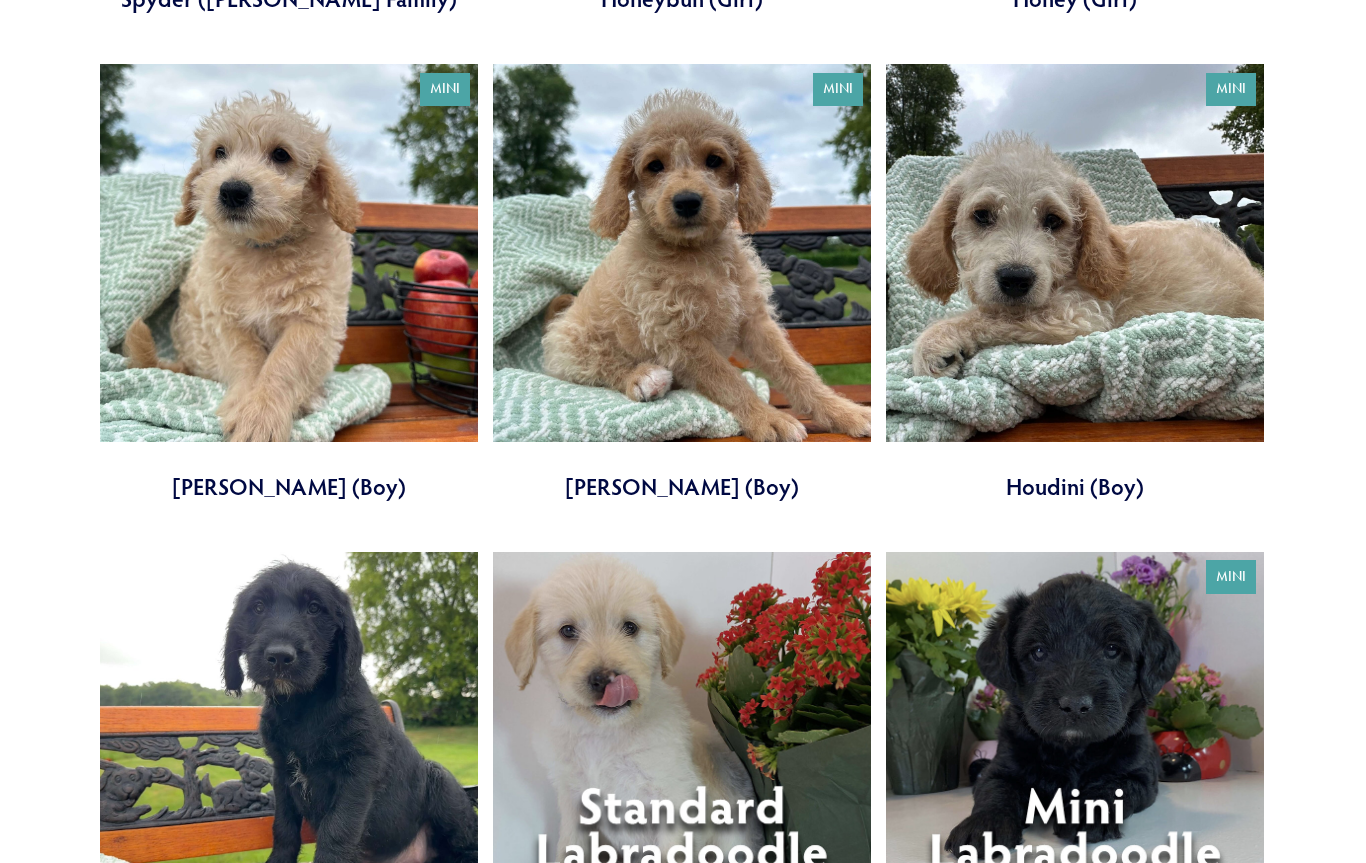 click at bounding box center [682, 283] 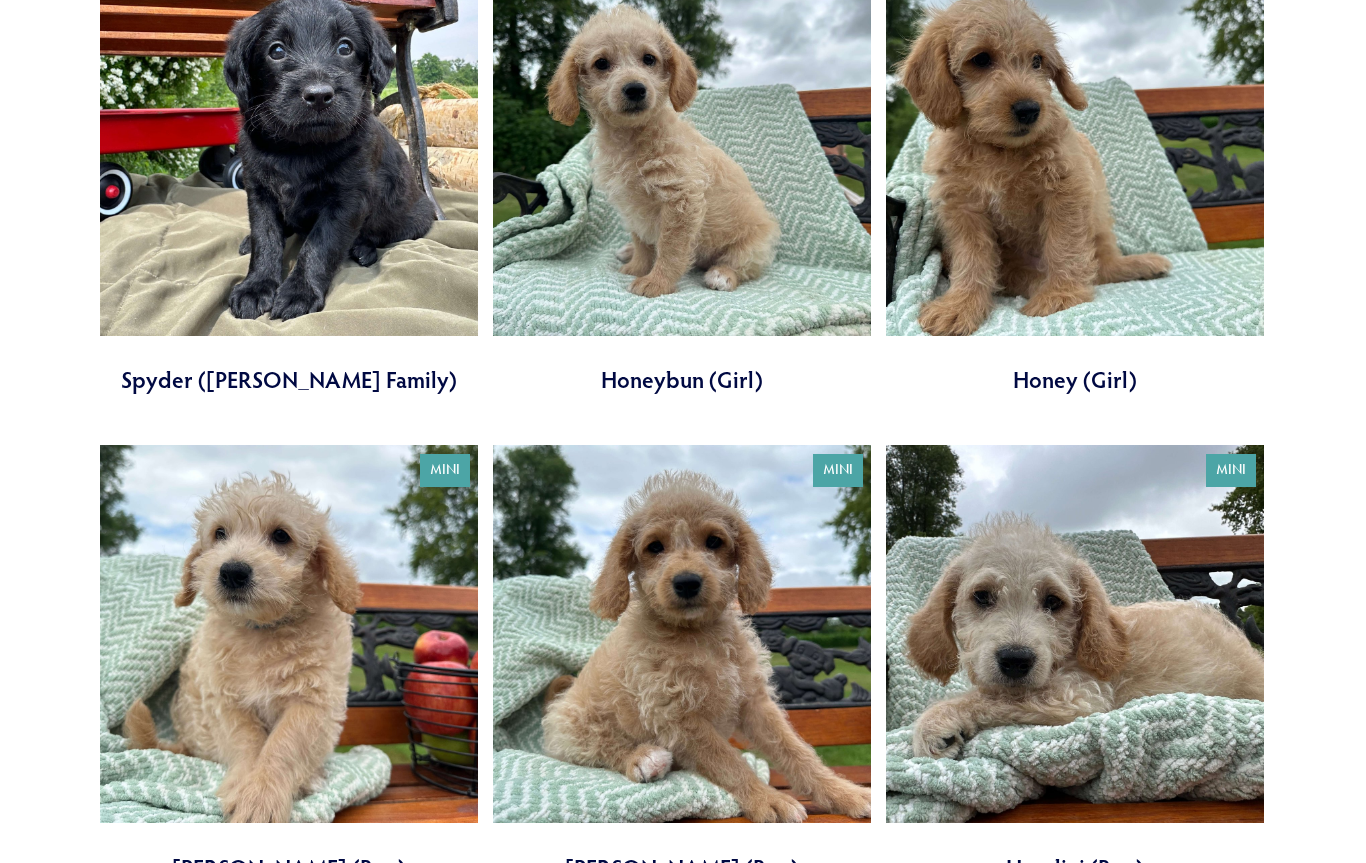 scroll, scrollTop: 1798, scrollLeft: 0, axis: vertical 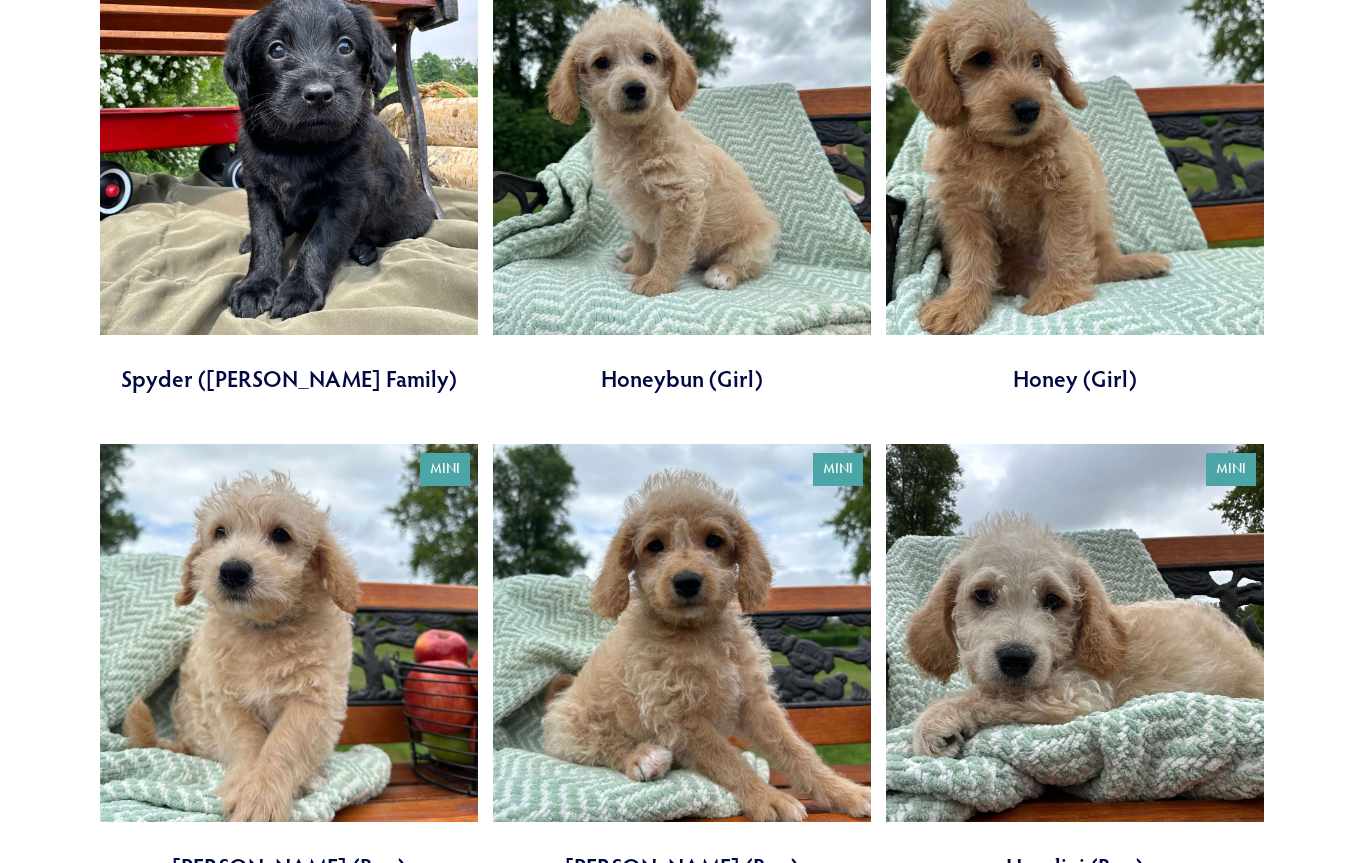click at bounding box center (1075, 176) 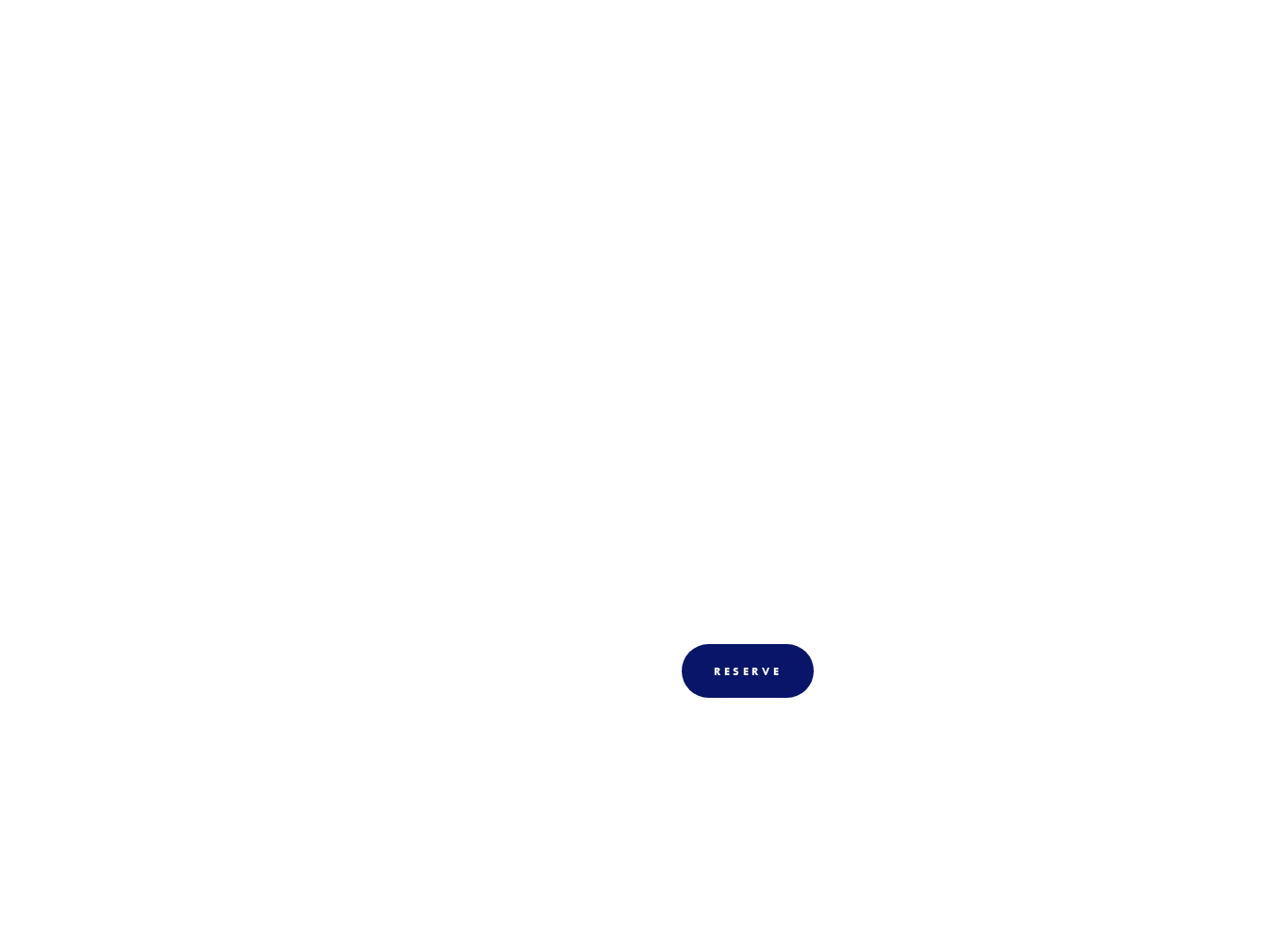 scroll, scrollTop: 66, scrollLeft: 0, axis: vertical 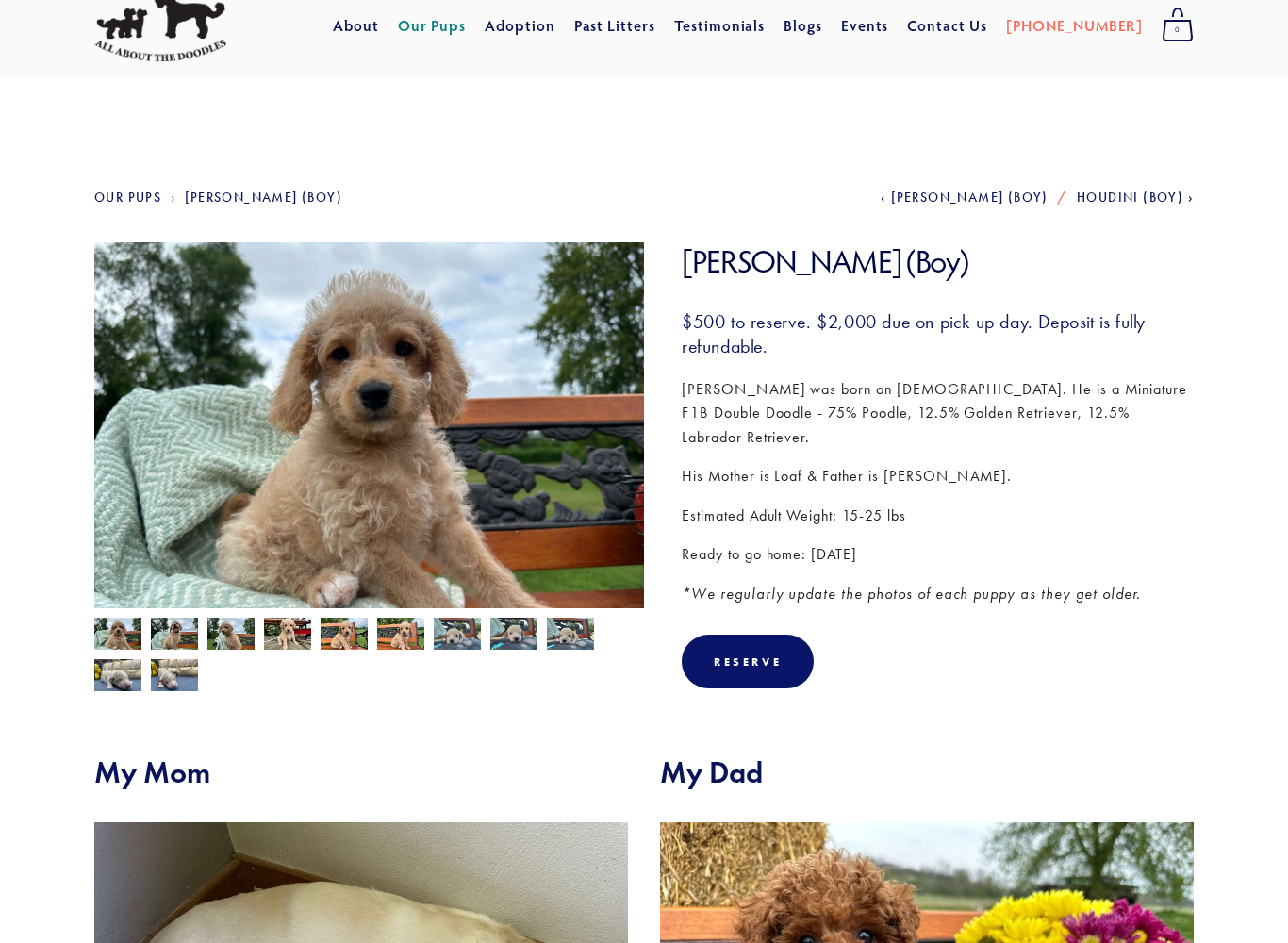 click at bounding box center (174, 637) 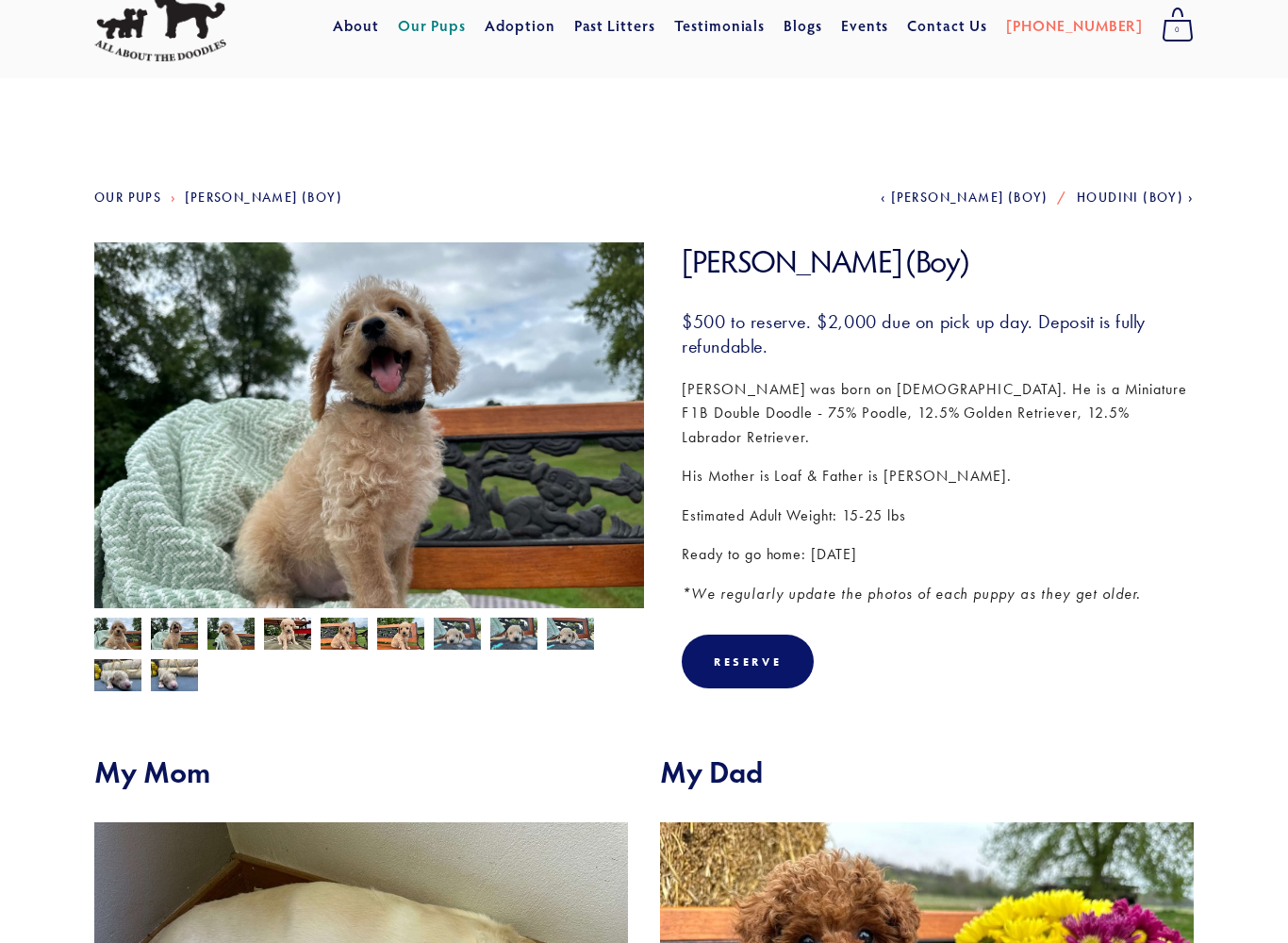 click at bounding box center (174, 636) 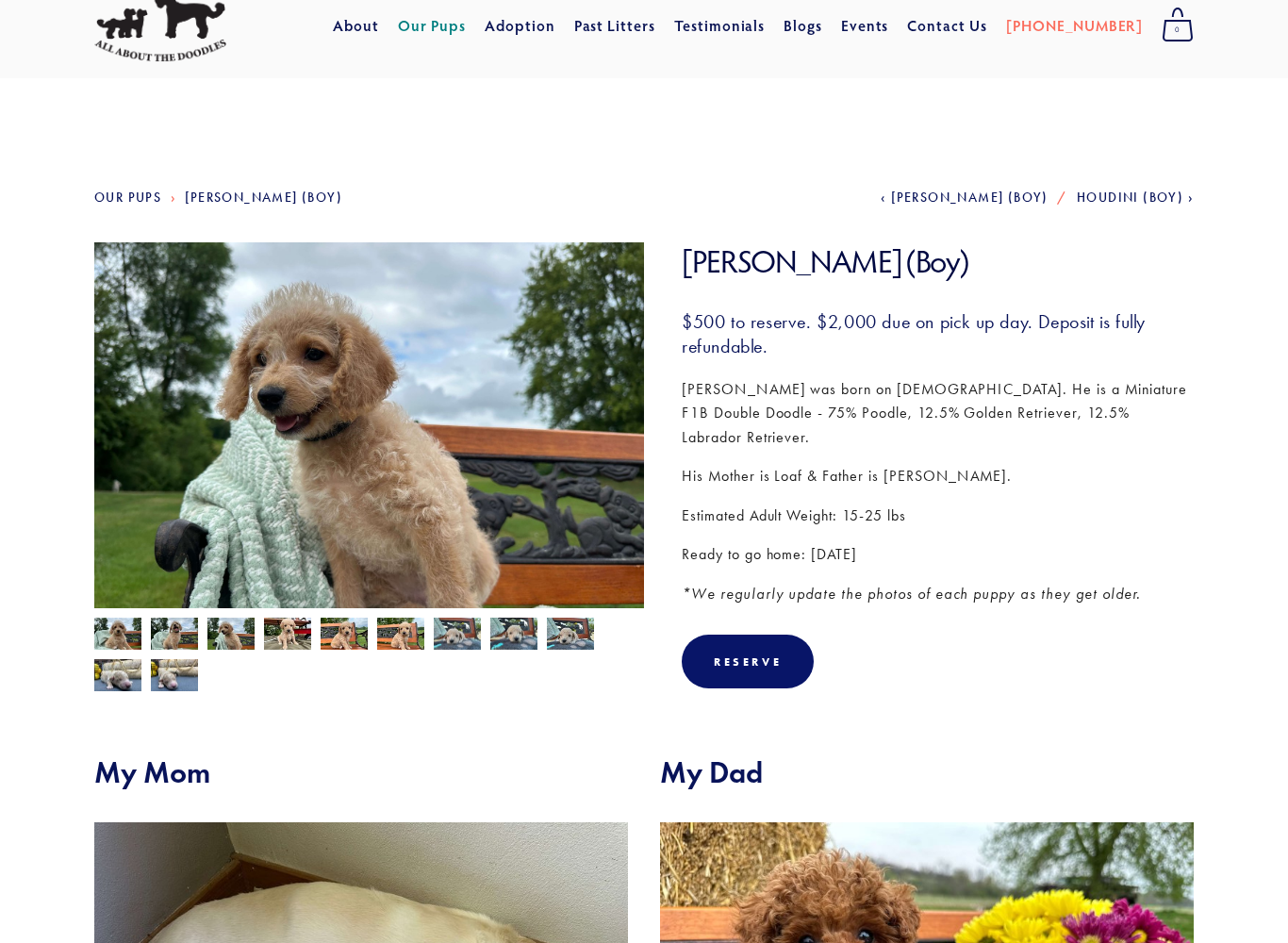 click at bounding box center (231, 636) 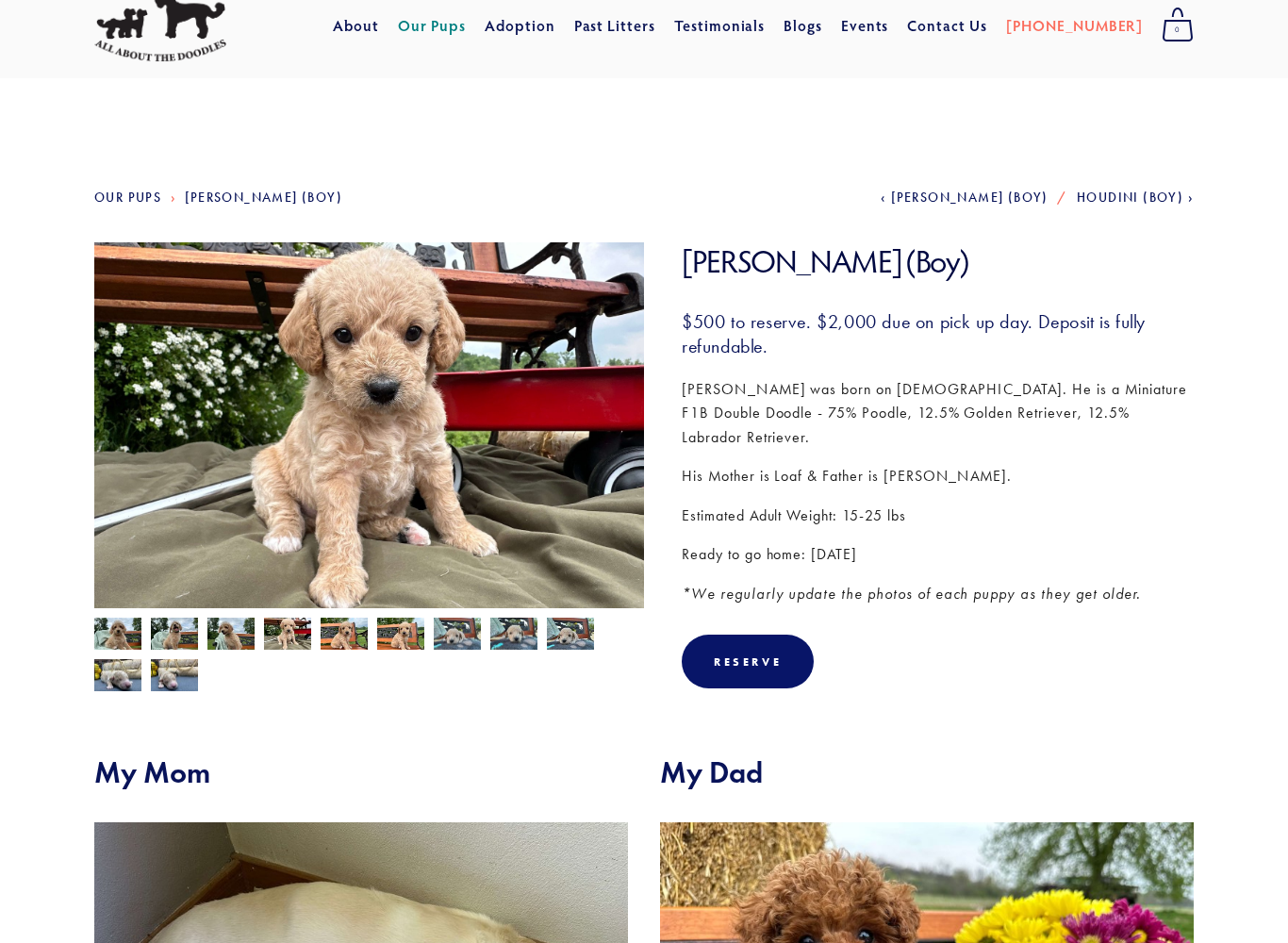 click at bounding box center (344, 636) 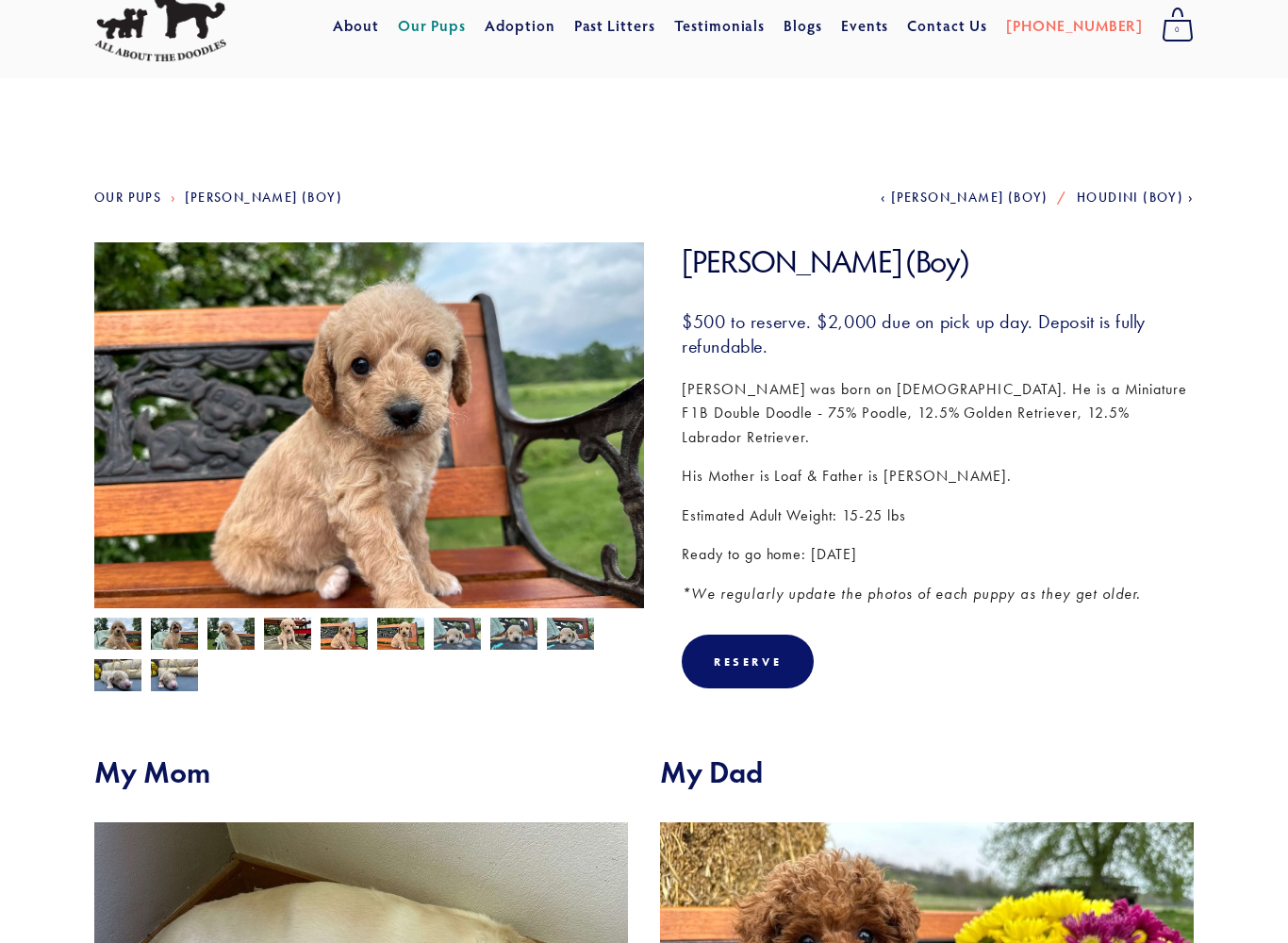 click at bounding box center [401, 636] 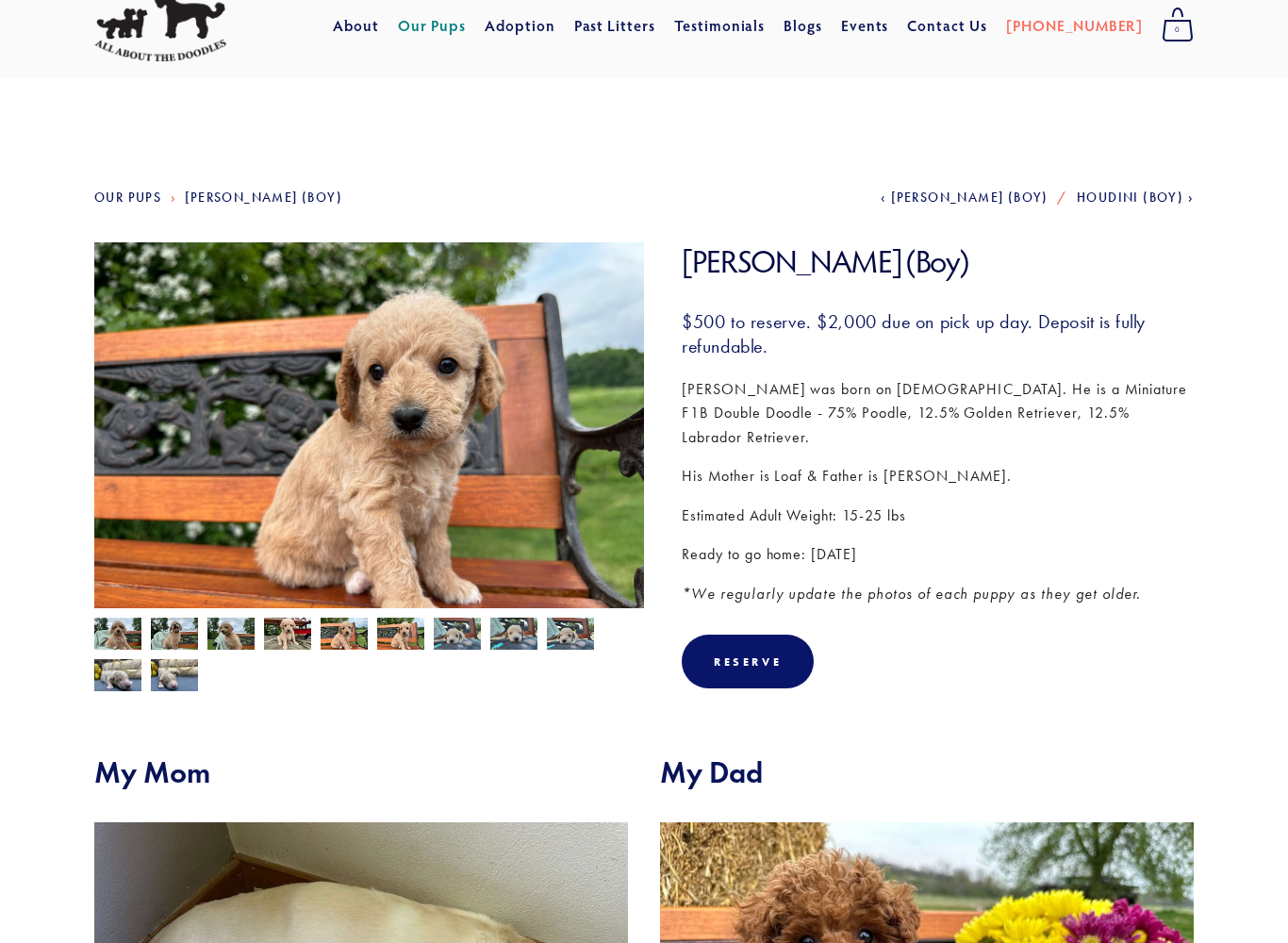 click at bounding box center (364, 650) 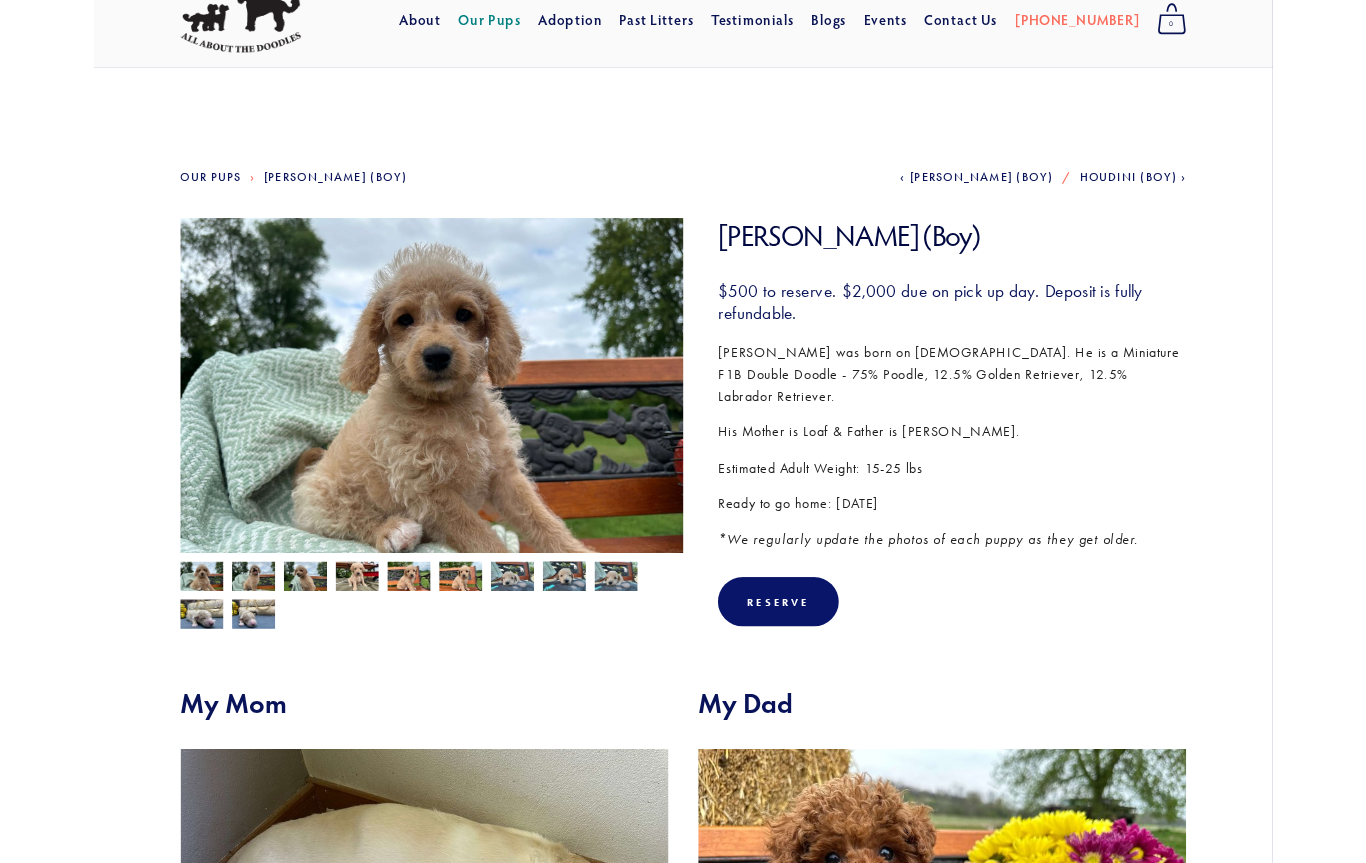 scroll, scrollTop: 0, scrollLeft: 0, axis: both 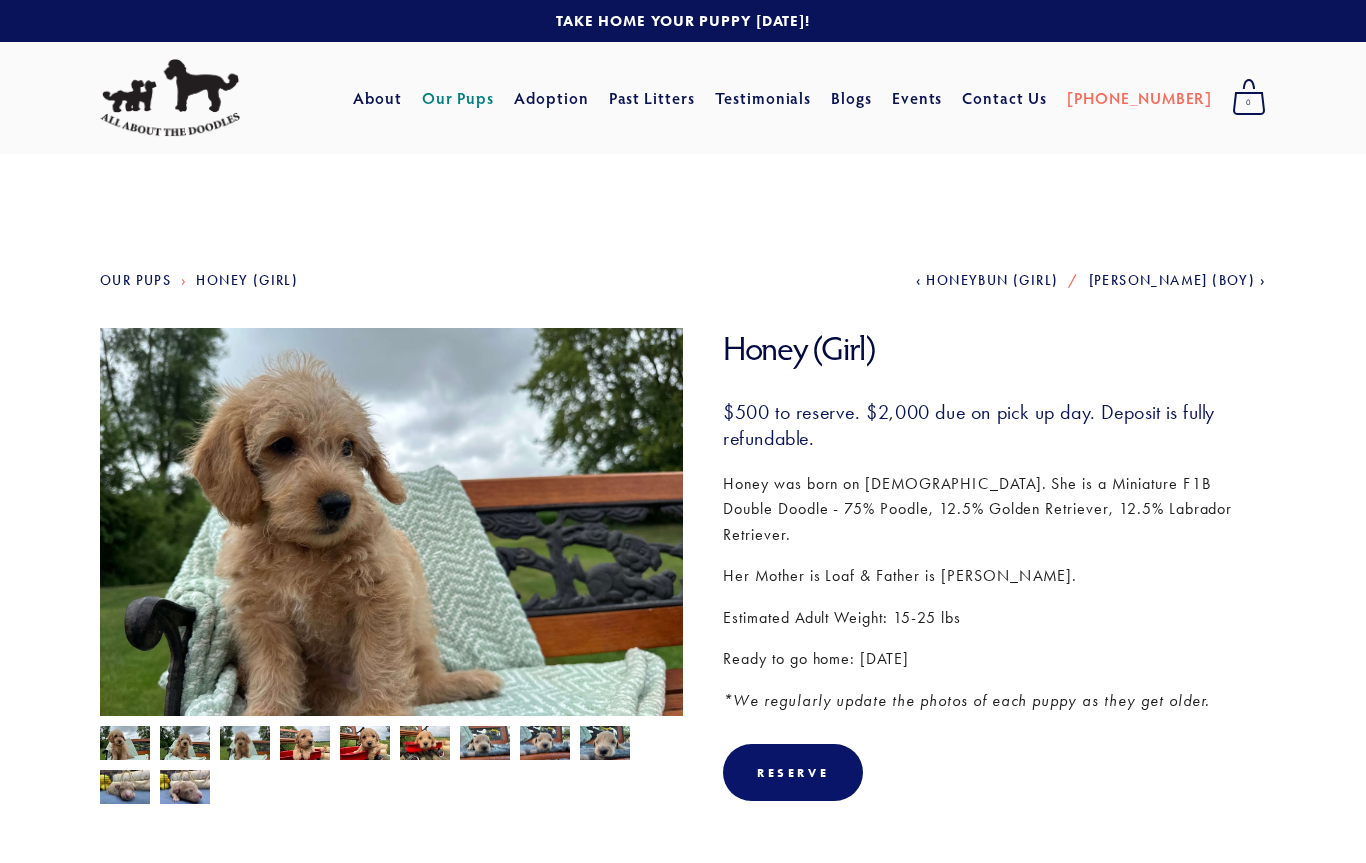 click at bounding box center (605, 744) 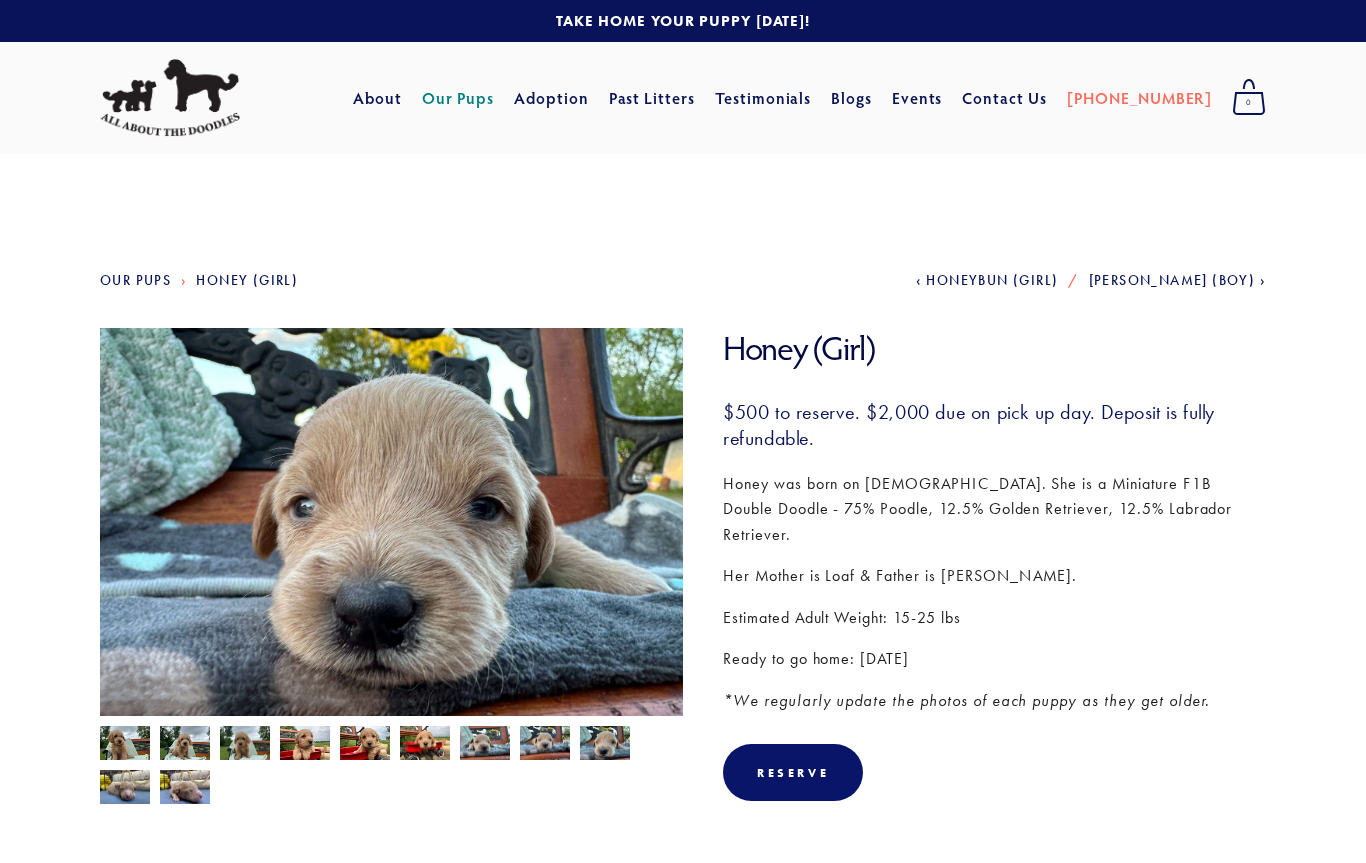 click at bounding box center (245, 744) 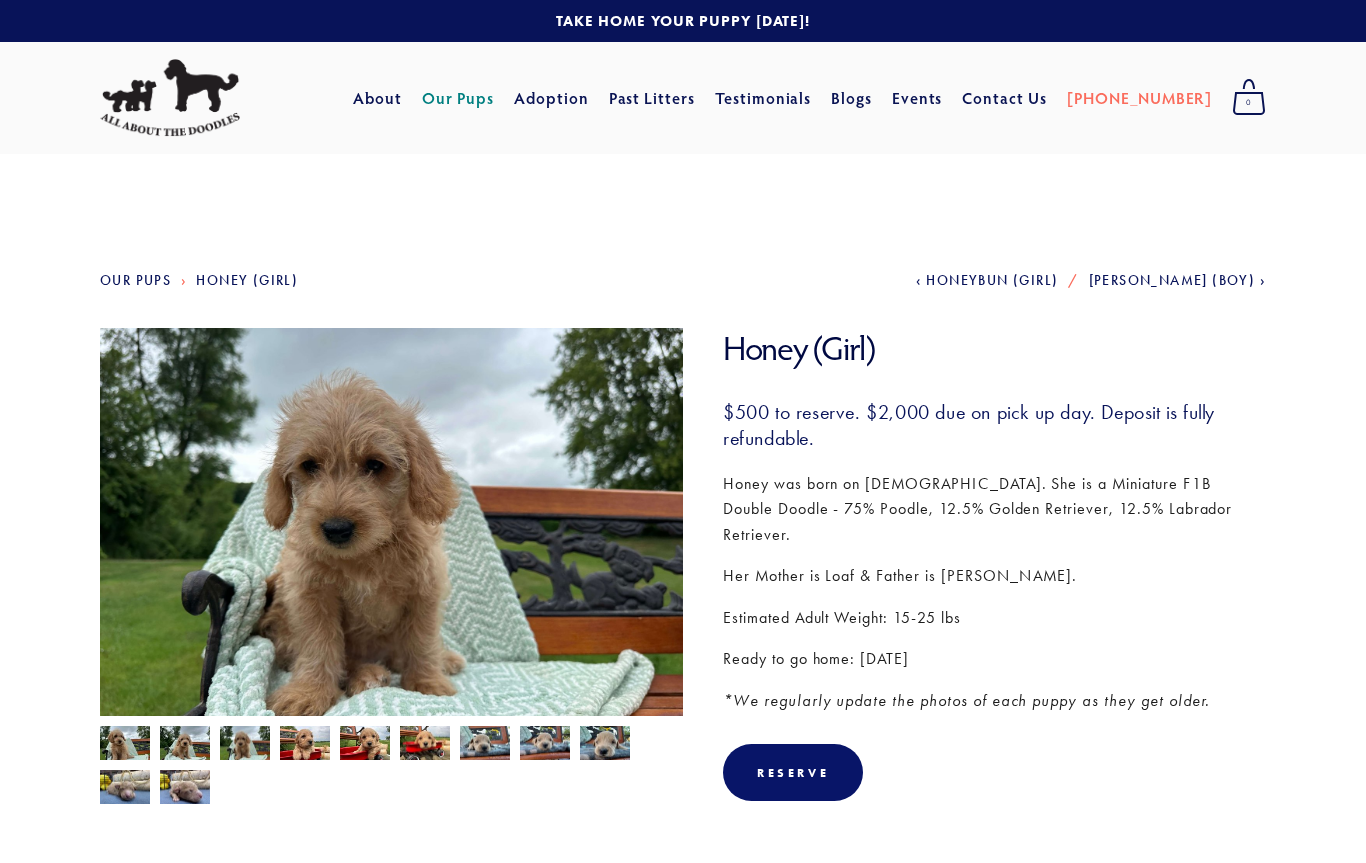 click at bounding box center (185, 745) 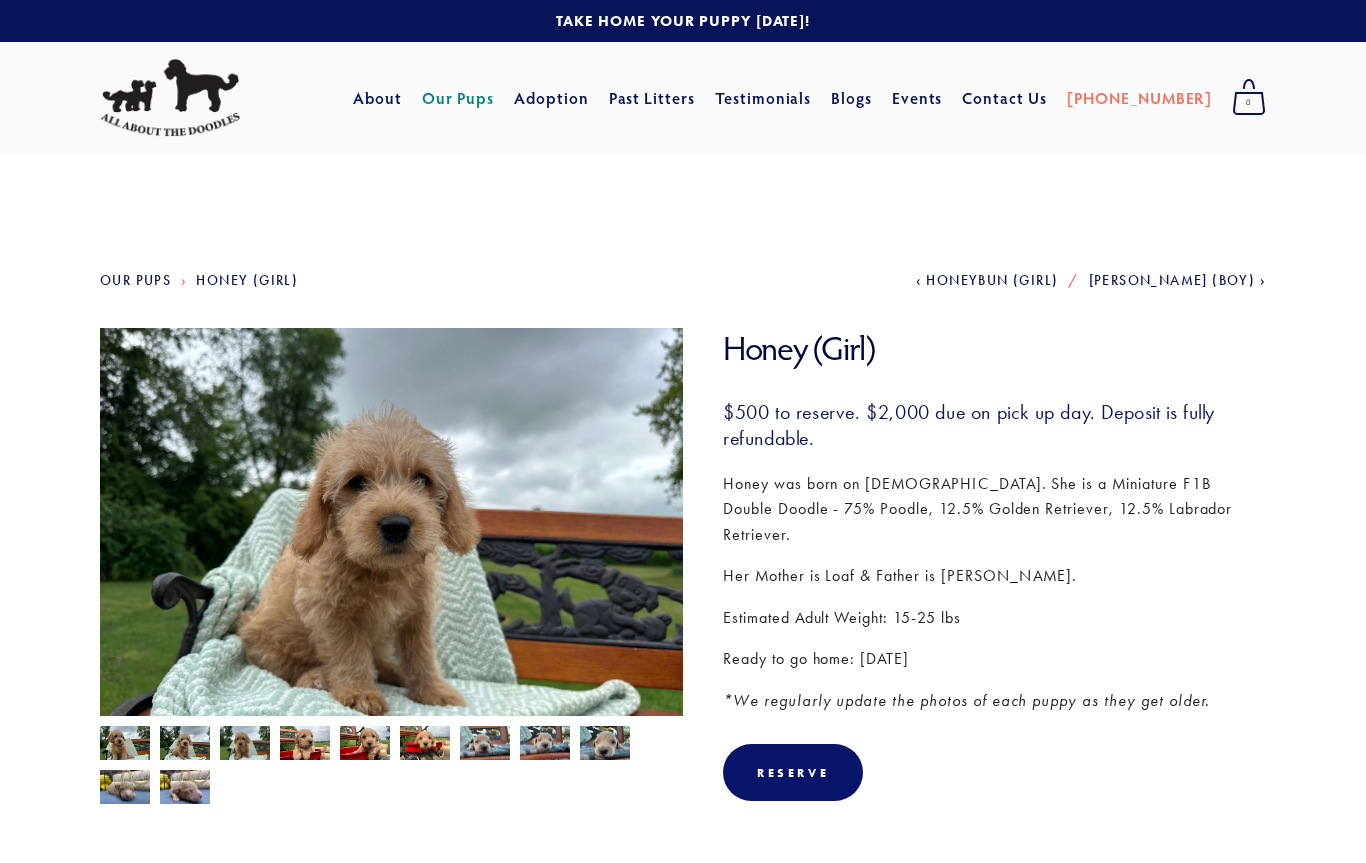 click at bounding box center (125, 745) 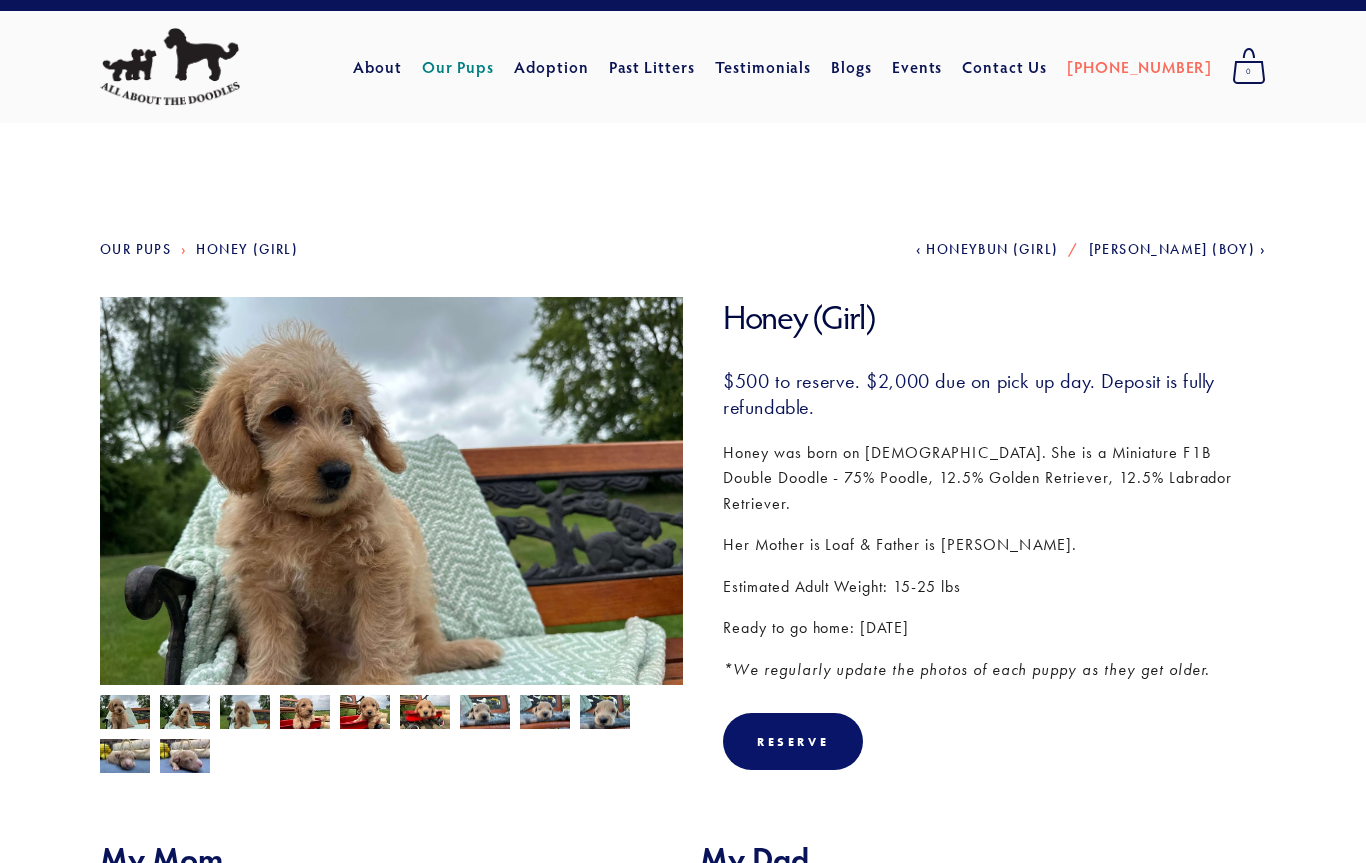 scroll, scrollTop: 0, scrollLeft: 0, axis: both 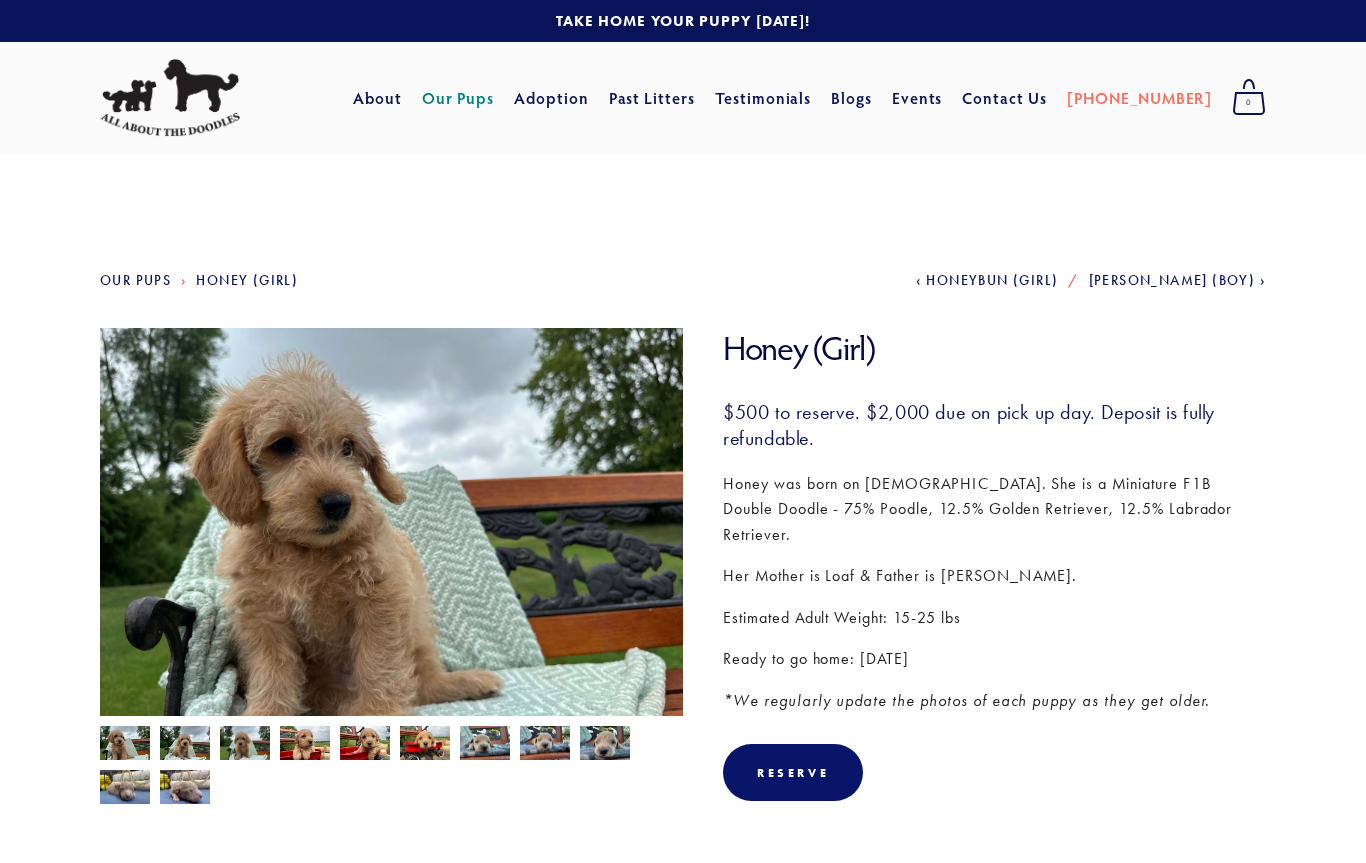 click on "Contact Us" at bounding box center (1004, 98) 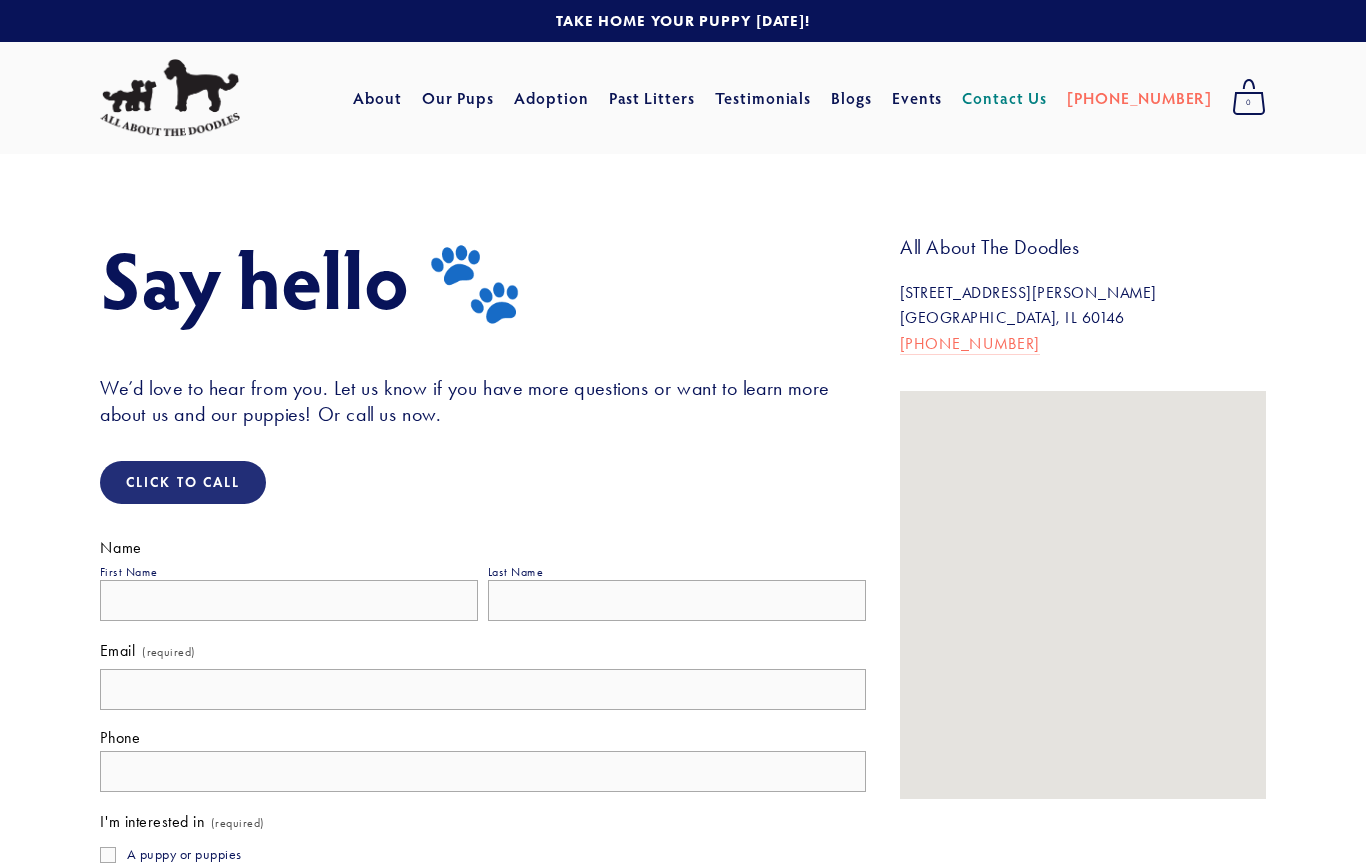 scroll, scrollTop: 0, scrollLeft: 0, axis: both 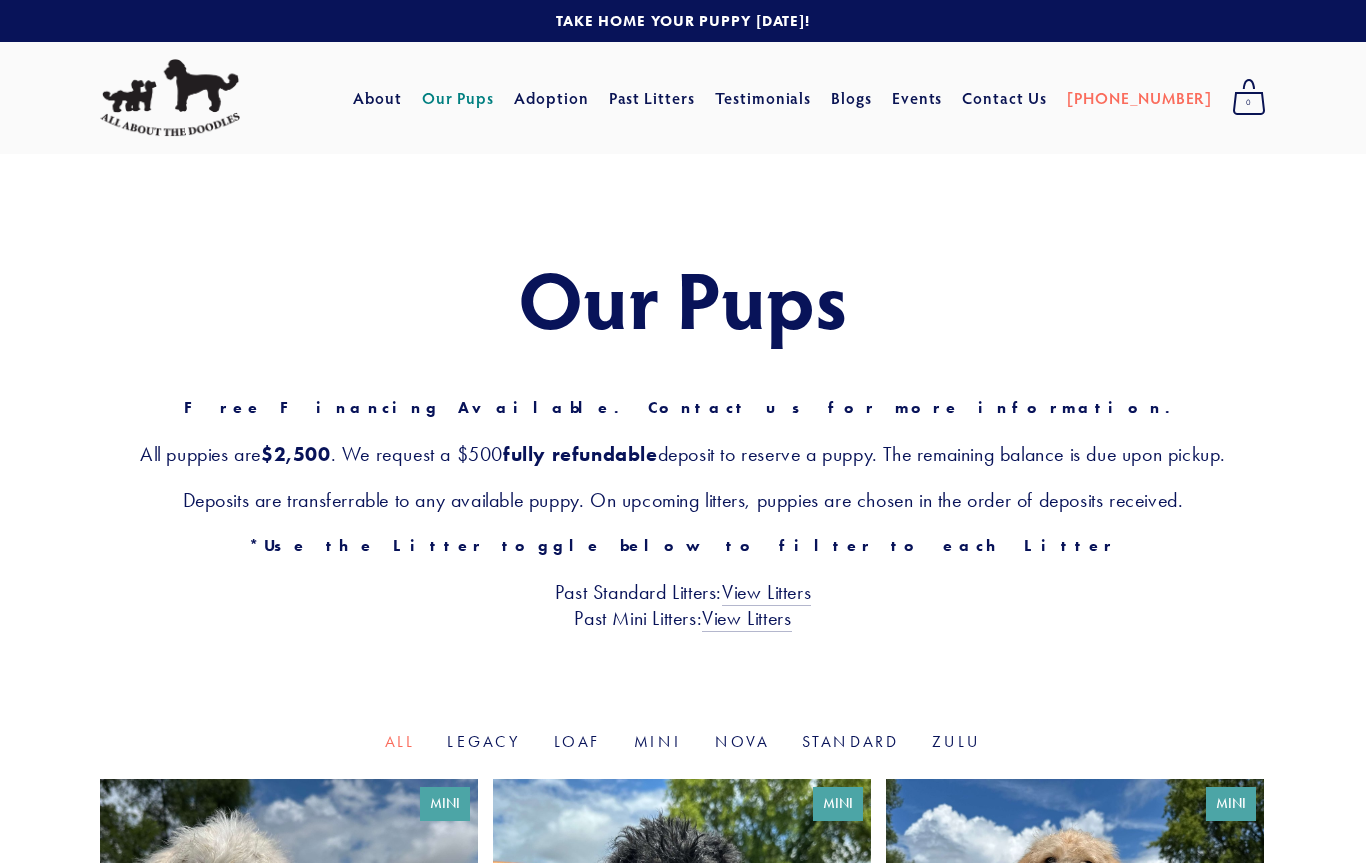 click on "Our Pups" at bounding box center (458, 98) 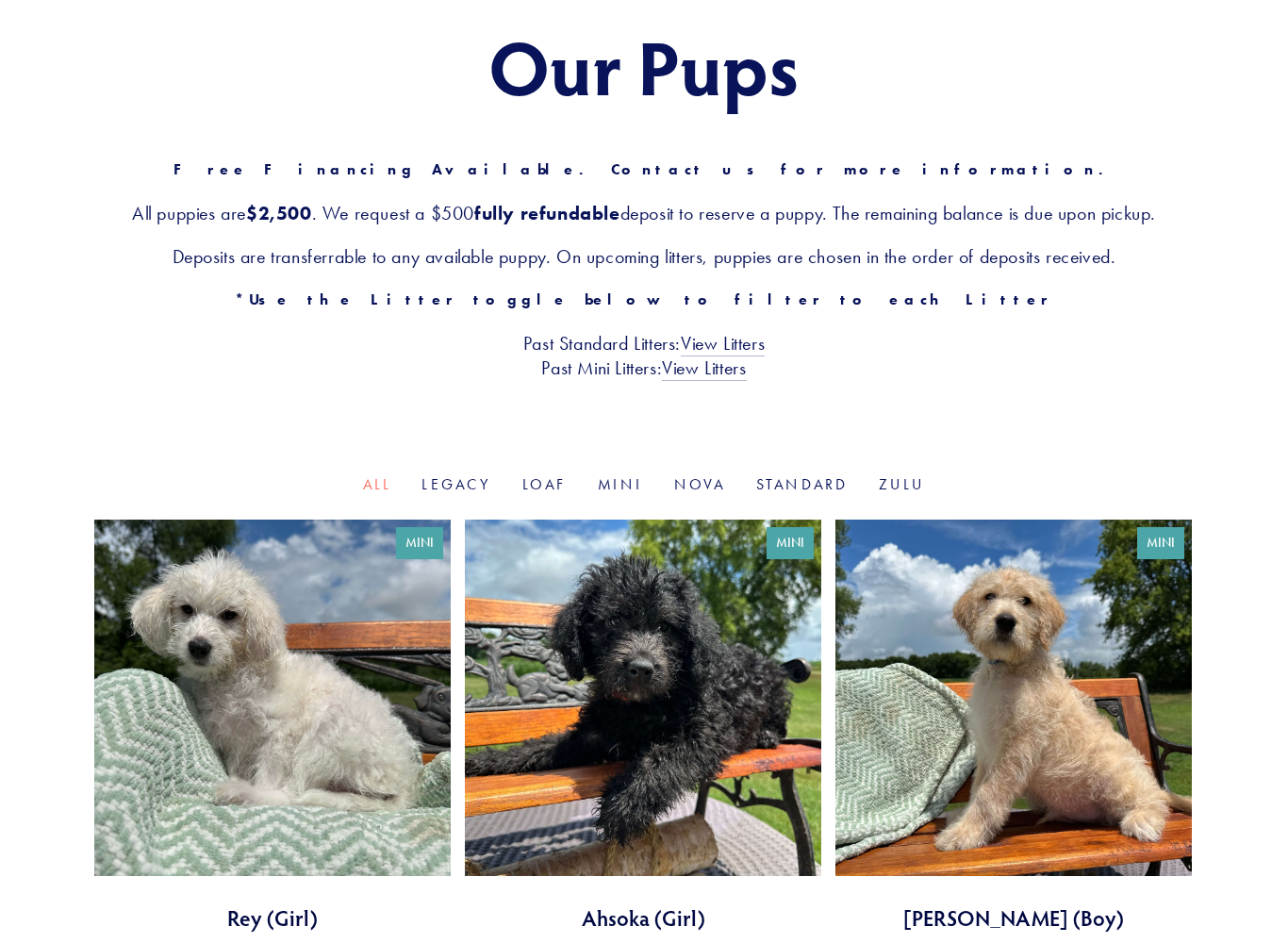 scroll, scrollTop: 215, scrollLeft: 0, axis: vertical 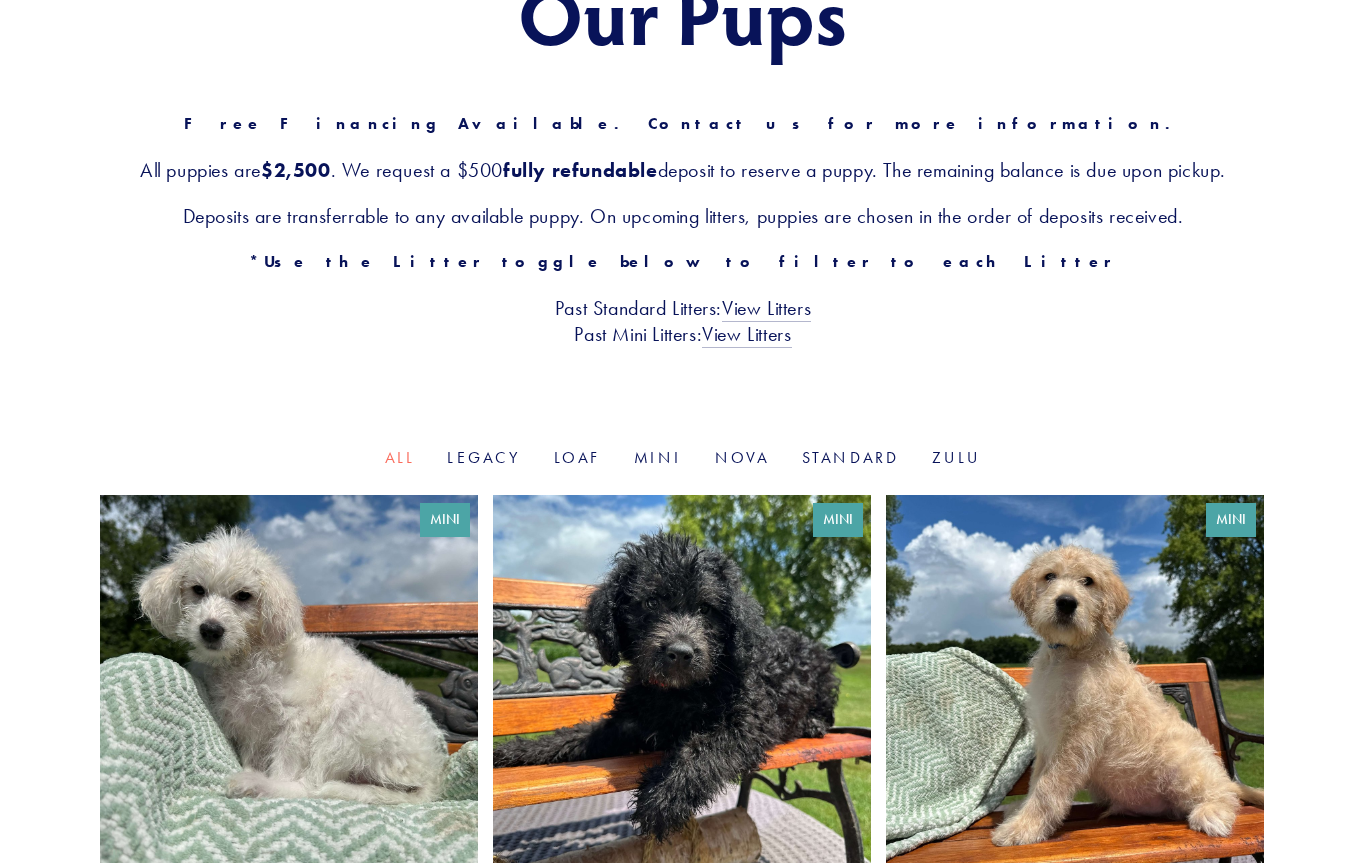 click on "View Litters" at bounding box center (766, 309) 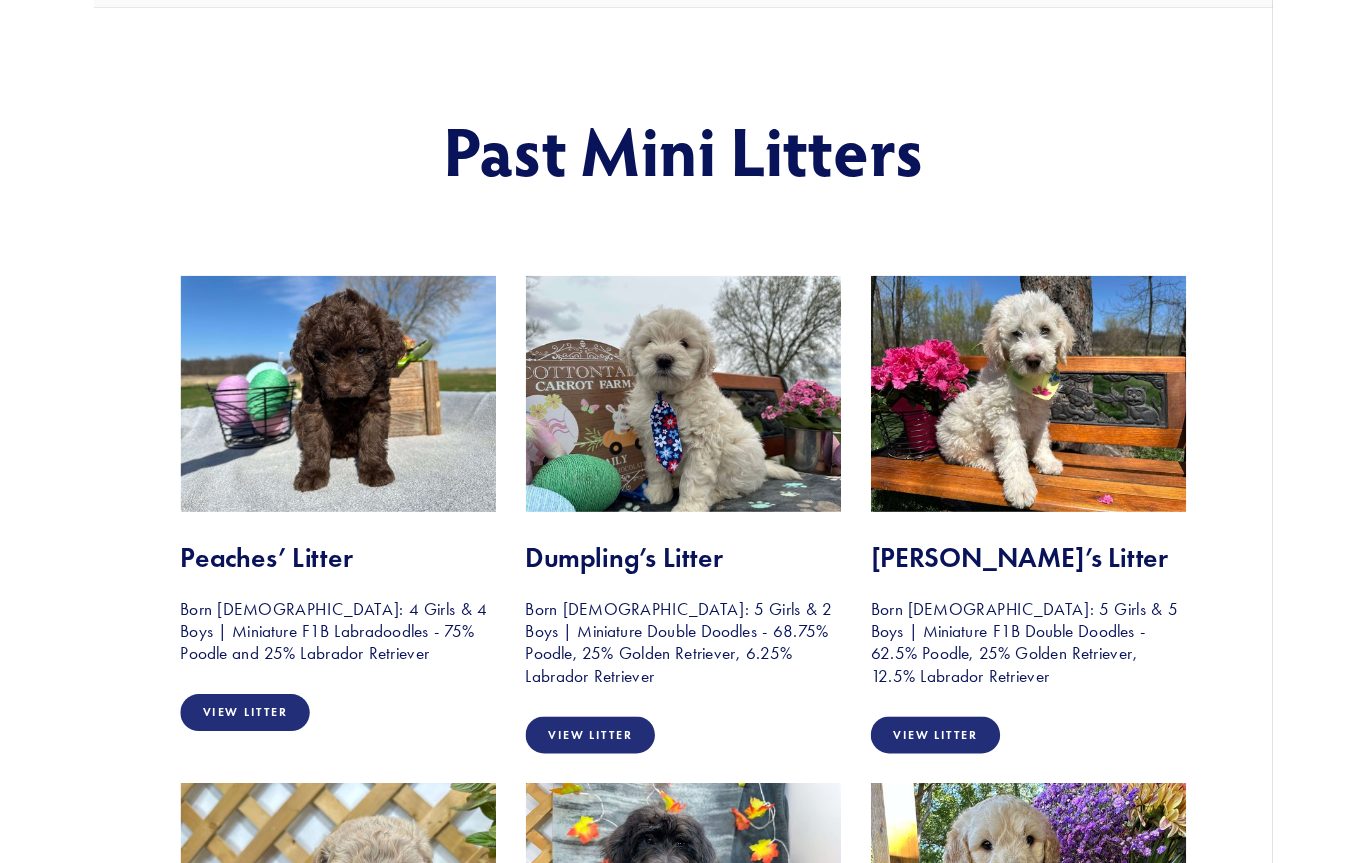 scroll, scrollTop: 0, scrollLeft: 0, axis: both 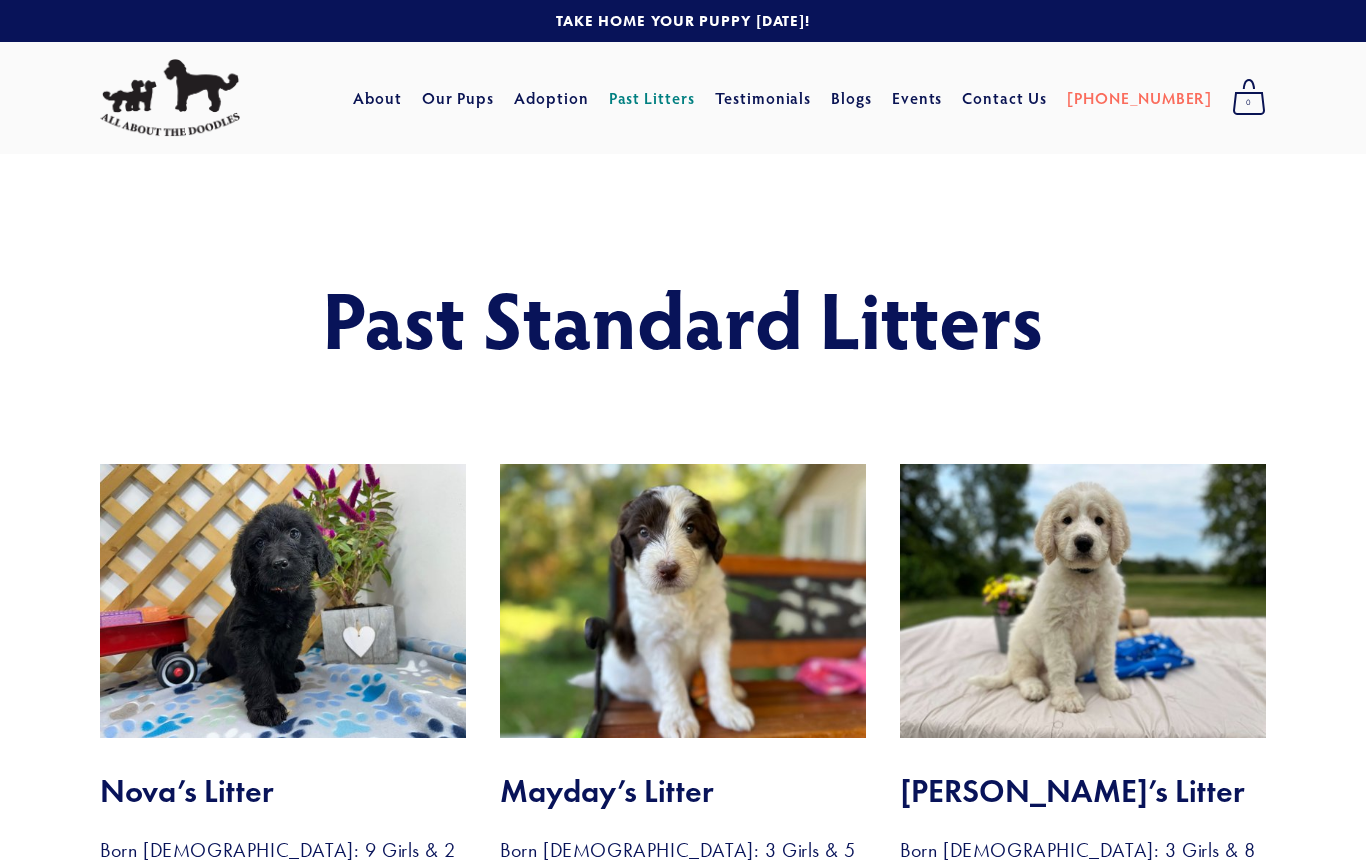 click on "Mini" at bounding box center (-99349, 184) 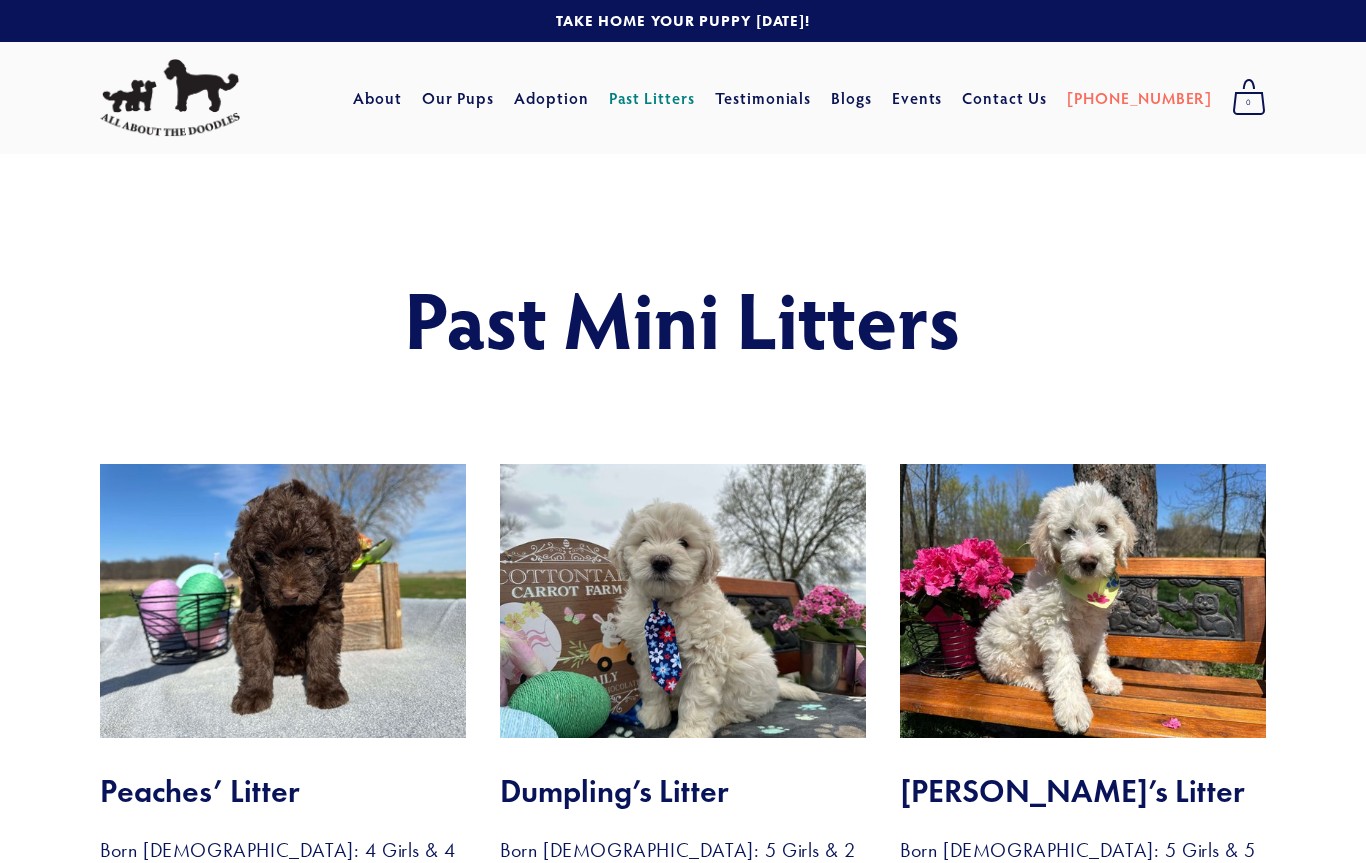 scroll, scrollTop: 0, scrollLeft: 0, axis: both 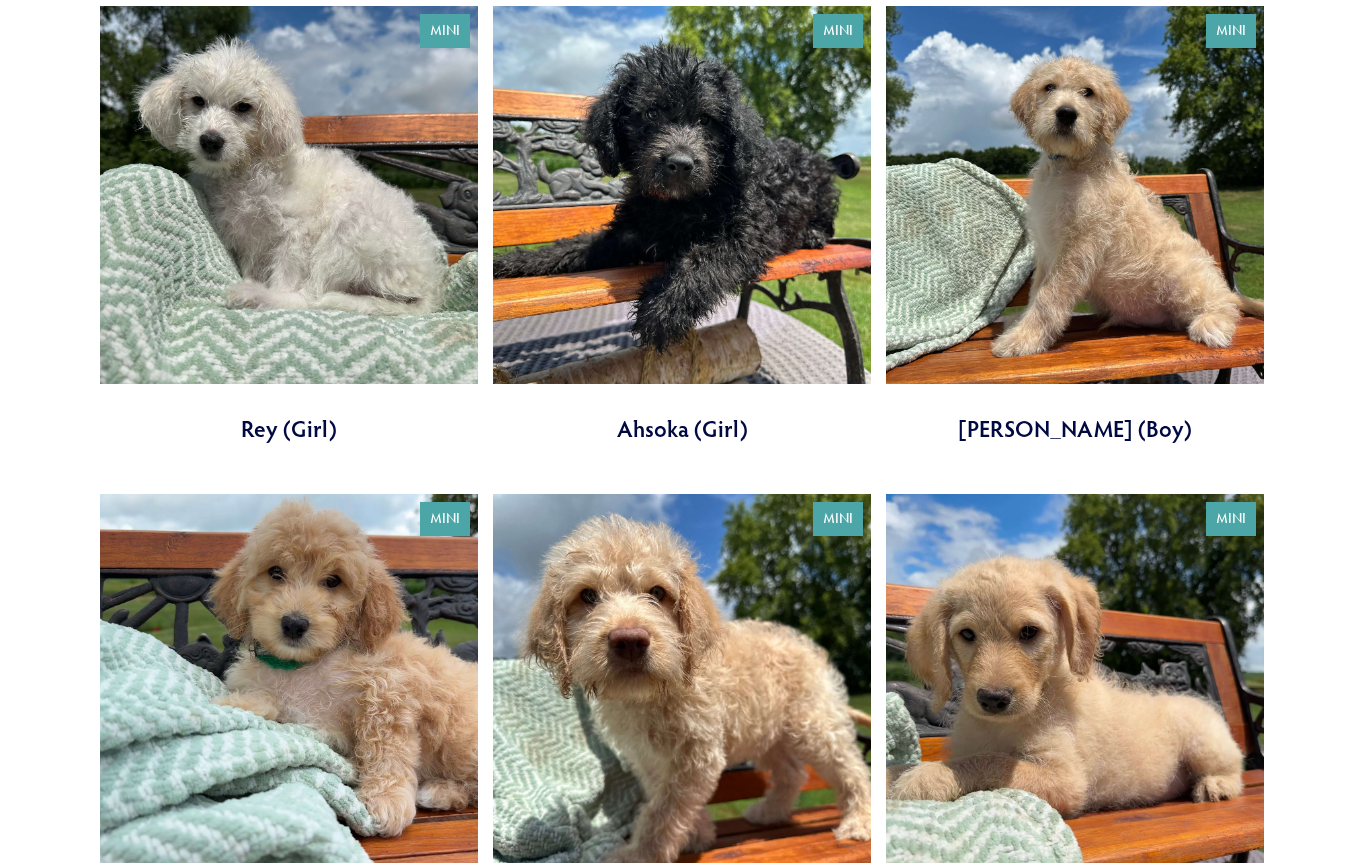 click at bounding box center [1075, 226] 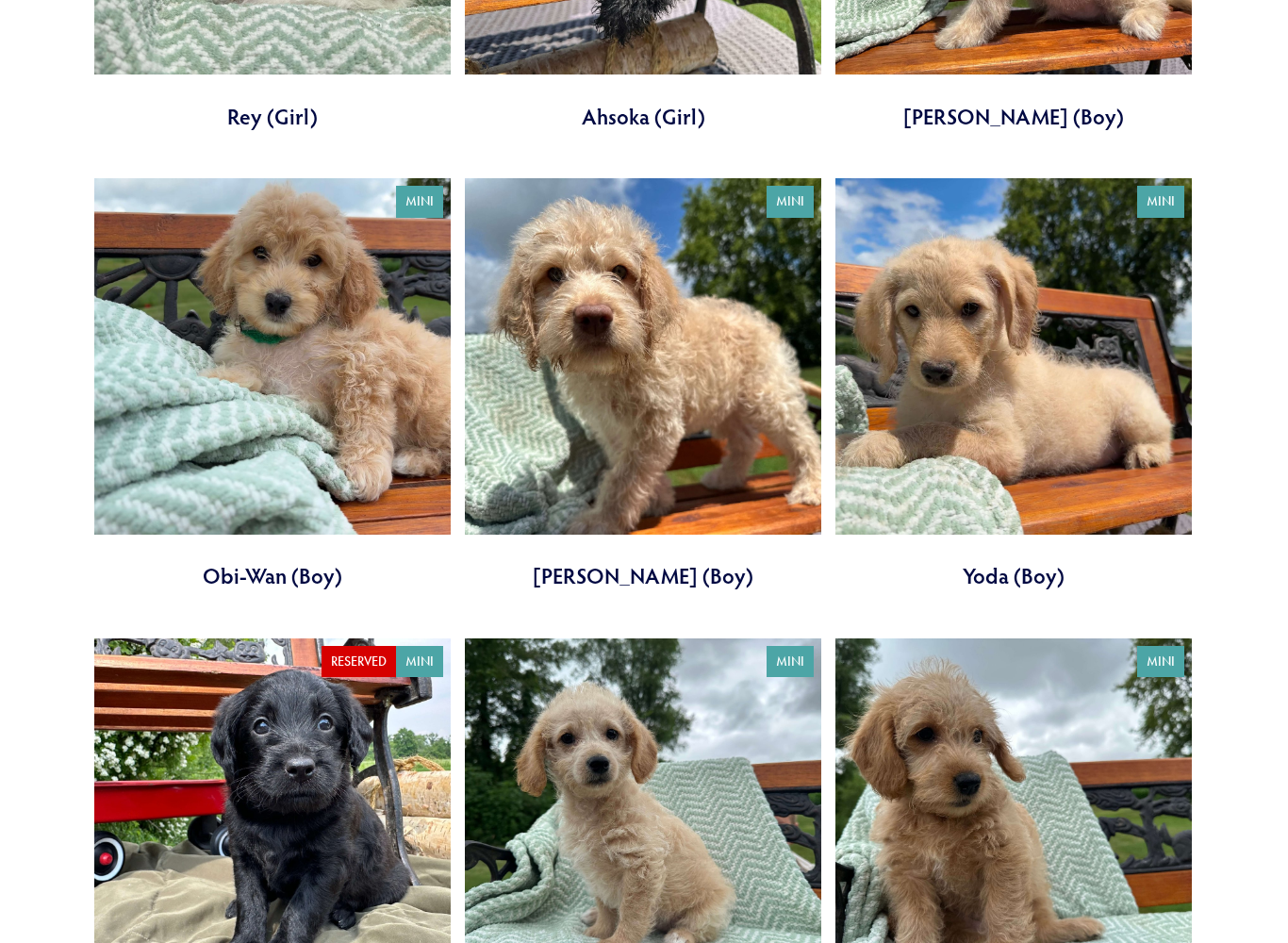 scroll, scrollTop: 1017, scrollLeft: 0, axis: vertical 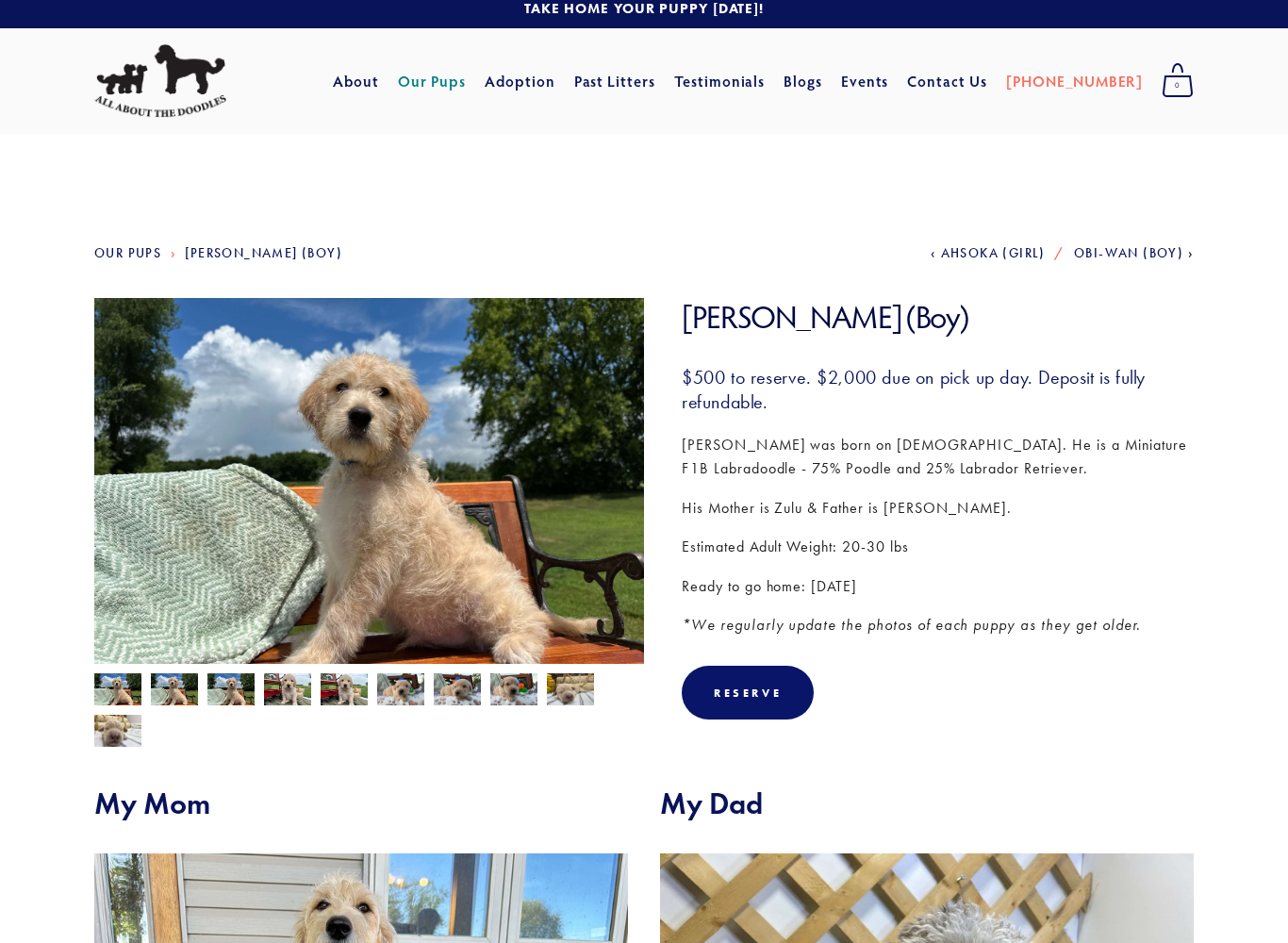 click at bounding box center (174, 692) 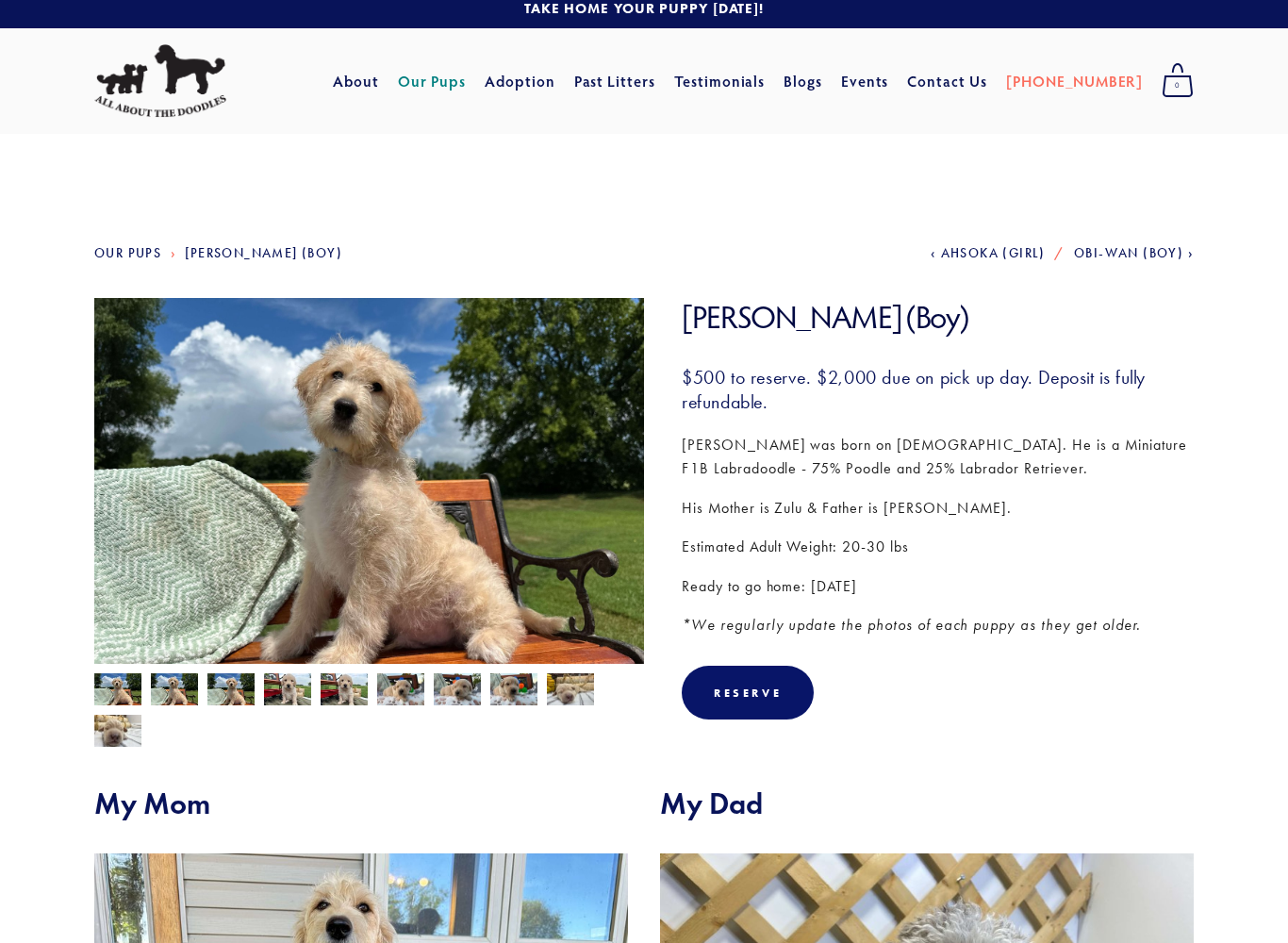 click at bounding box center [231, 691] 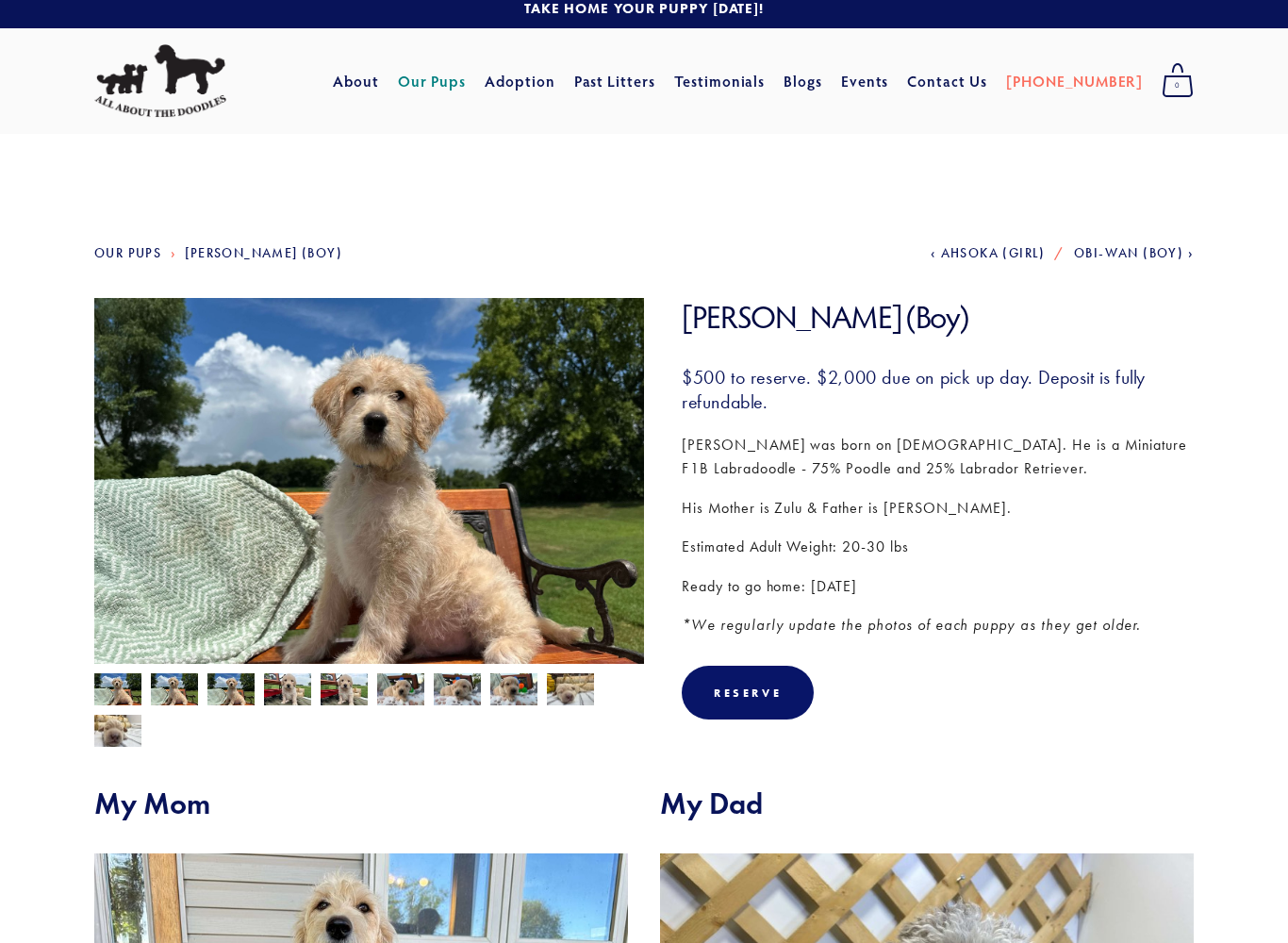 click at bounding box center (288, 691) 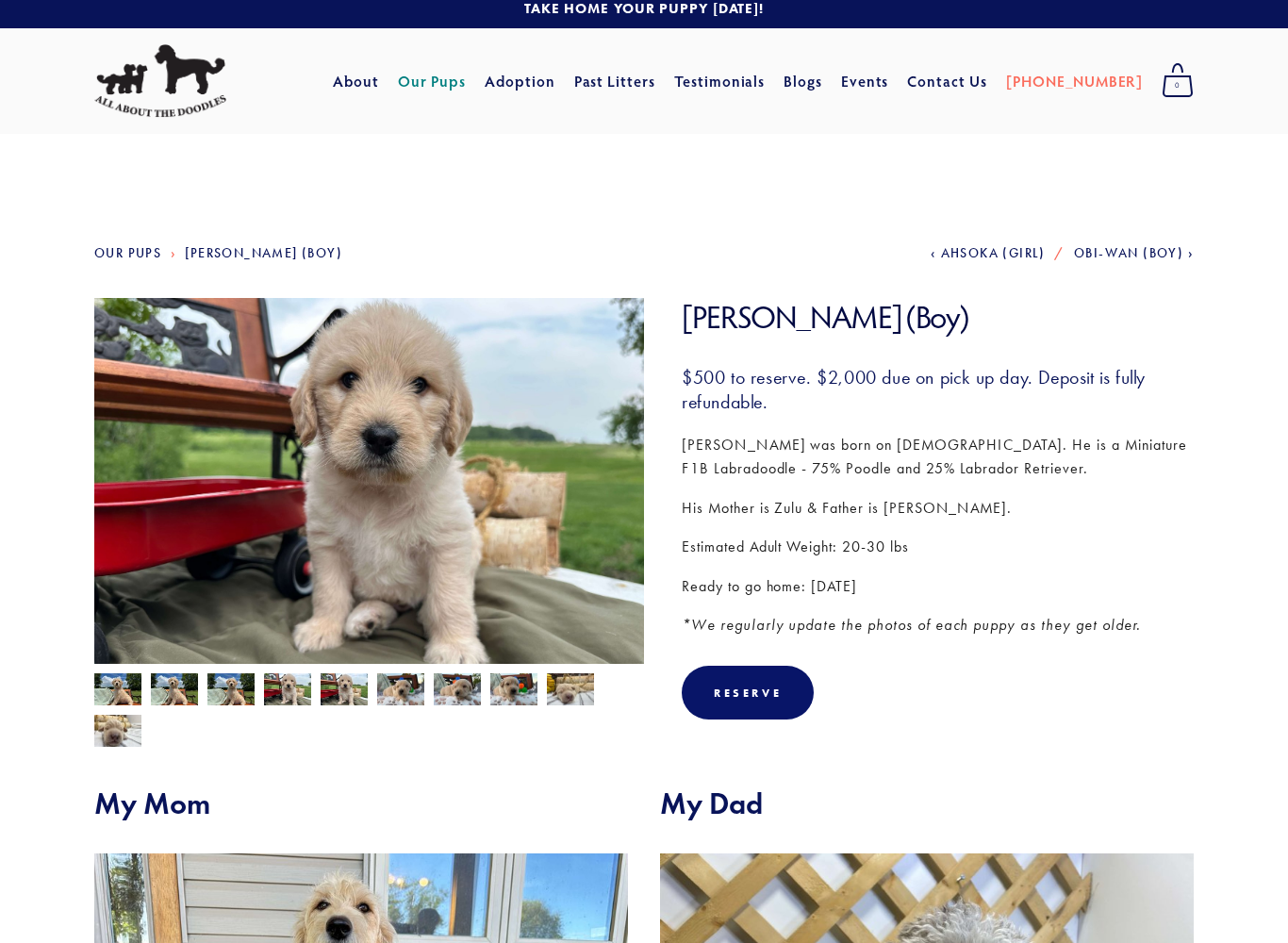 click at bounding box center (288, 691) 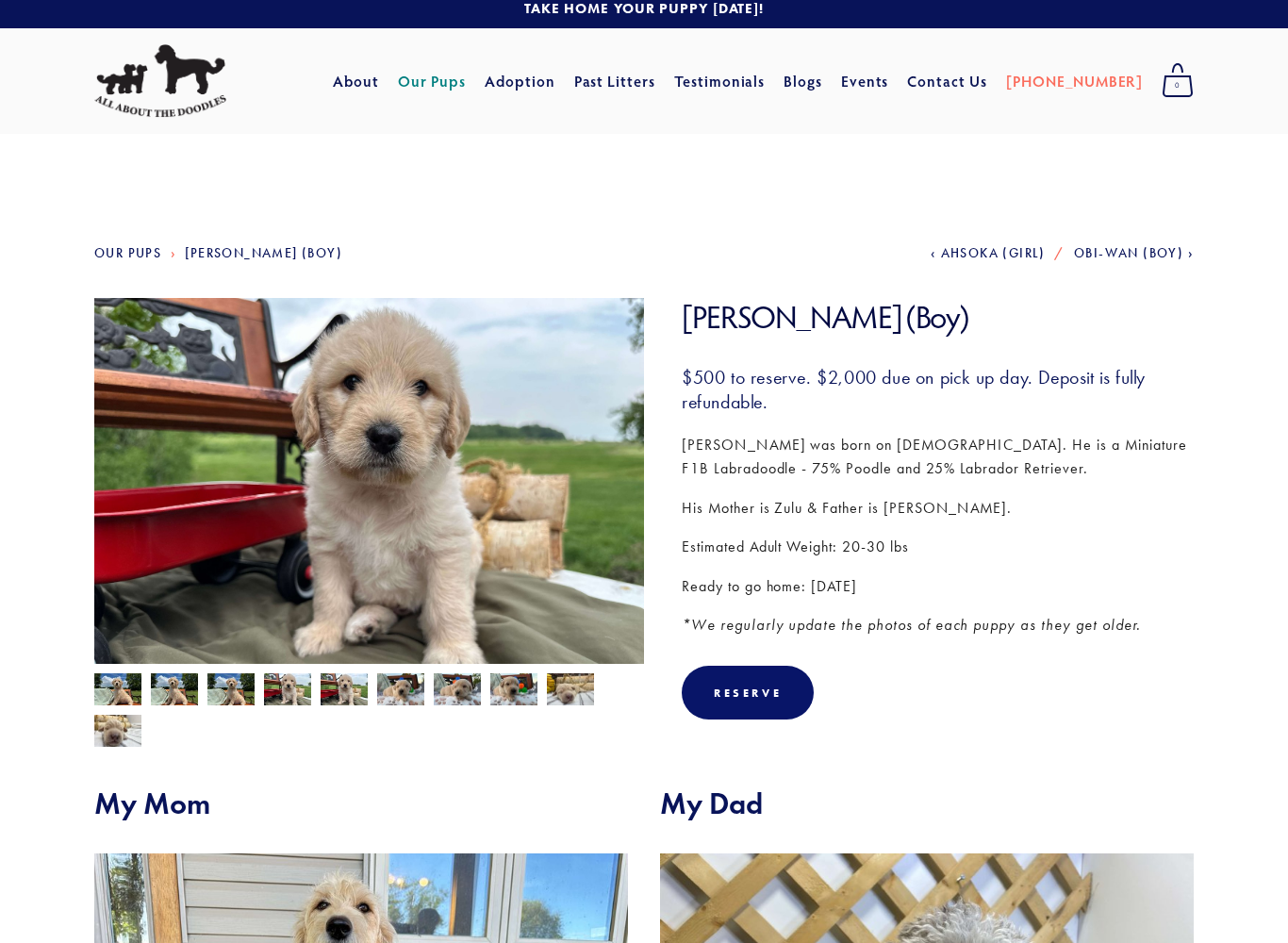 click at bounding box center (401, 690) 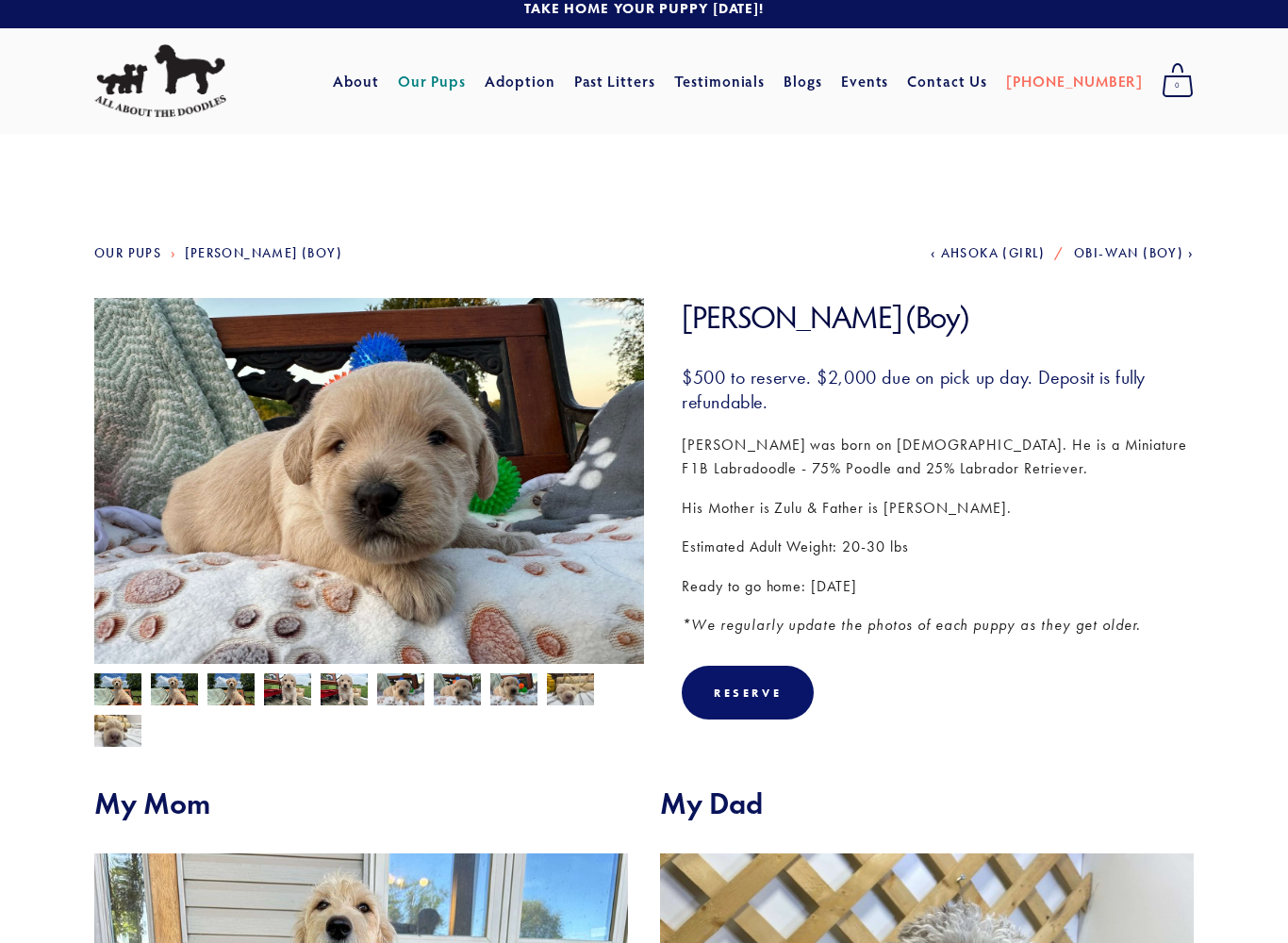 click at bounding box center (118, 691) 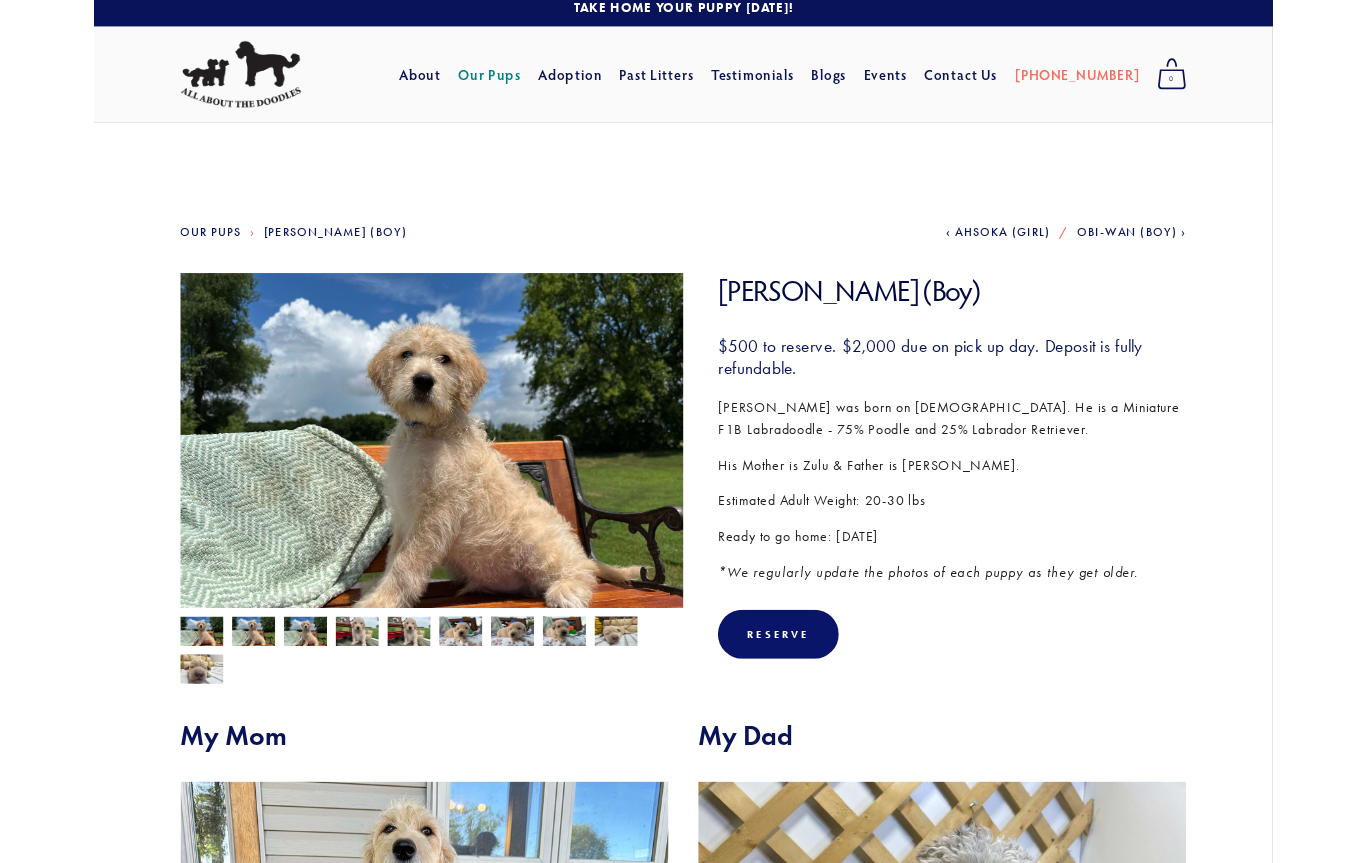 scroll, scrollTop: 0, scrollLeft: 0, axis: both 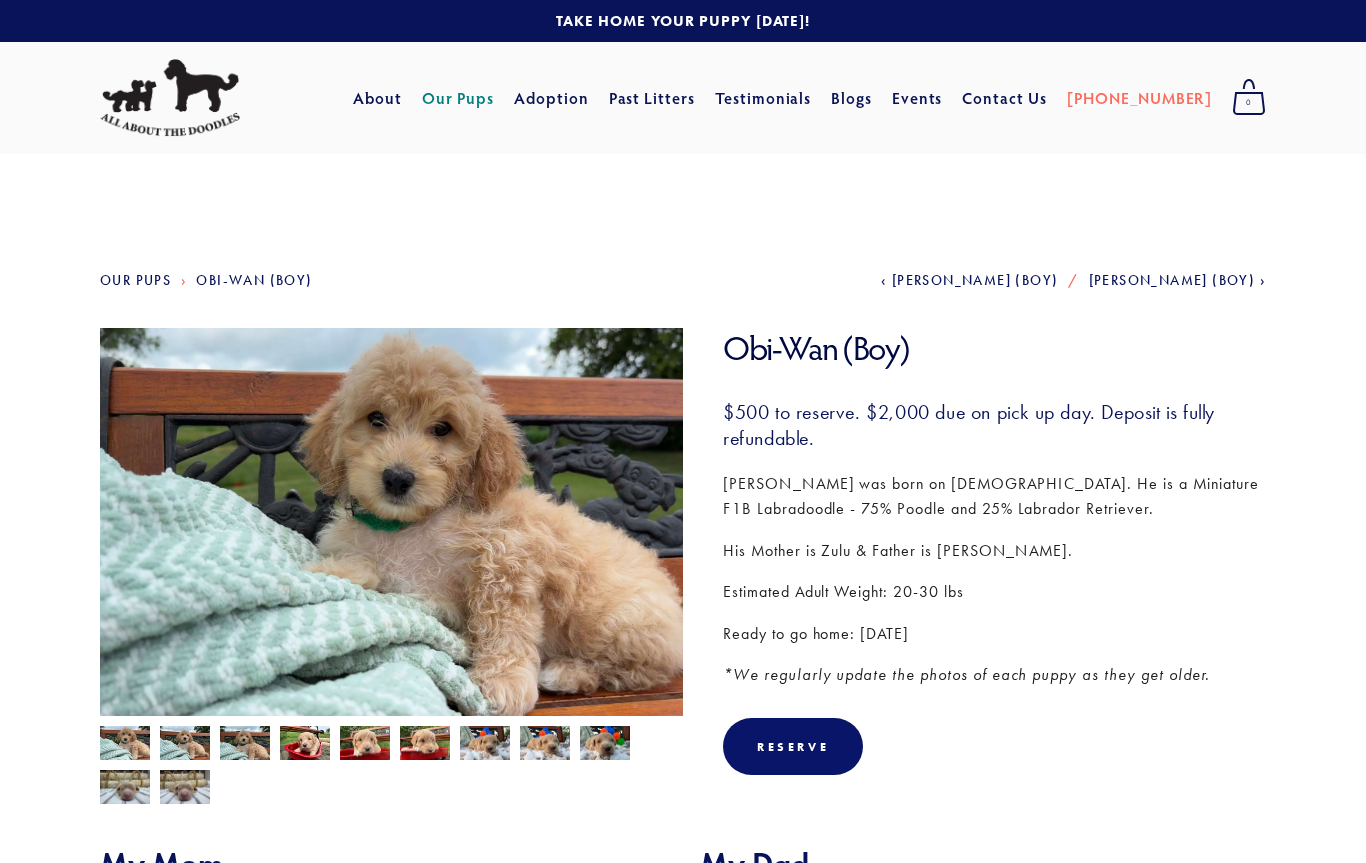 click at bounding box center [185, 745] 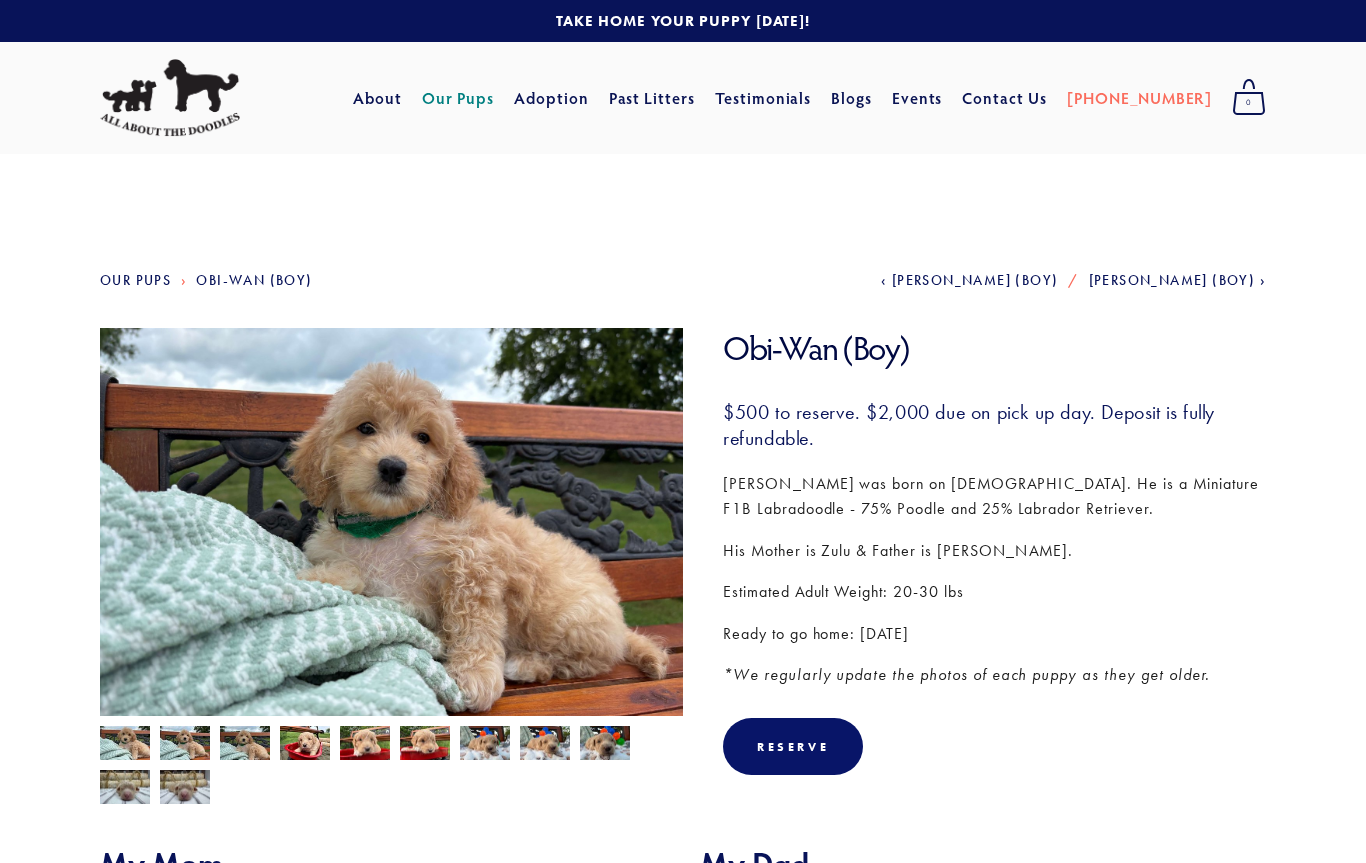 click at bounding box center (185, 745) 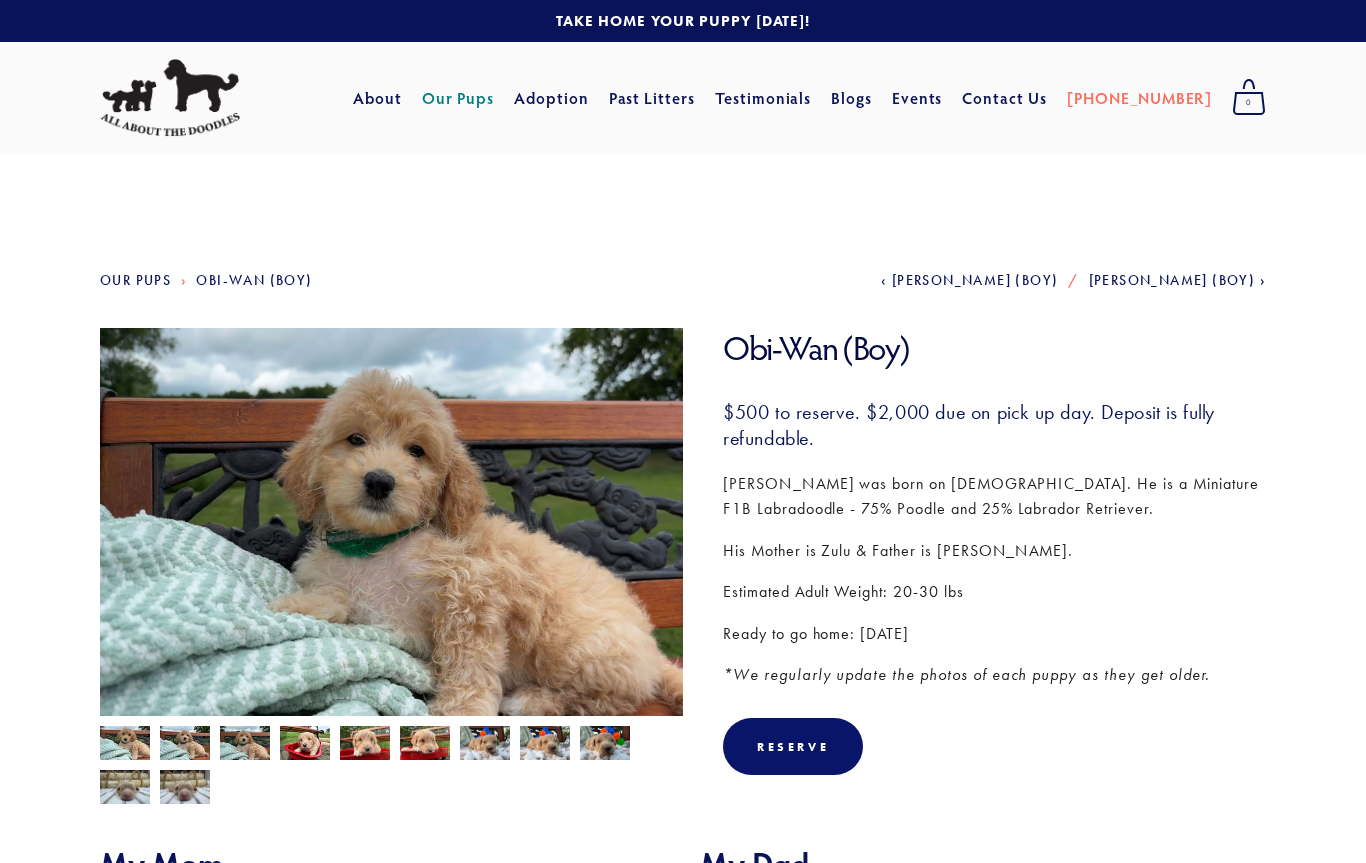 click at bounding box center (305, 745) 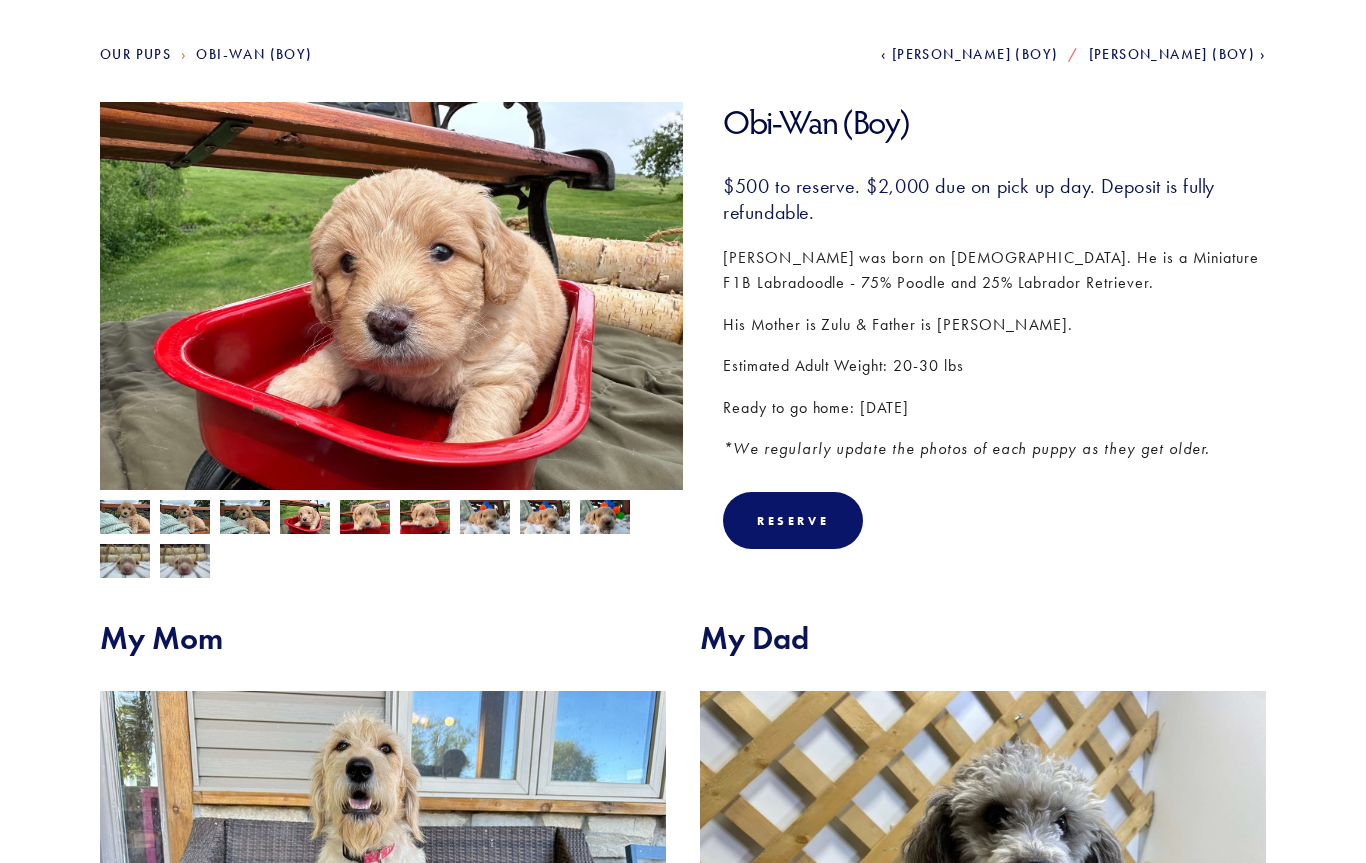 scroll, scrollTop: 164, scrollLeft: 0, axis: vertical 